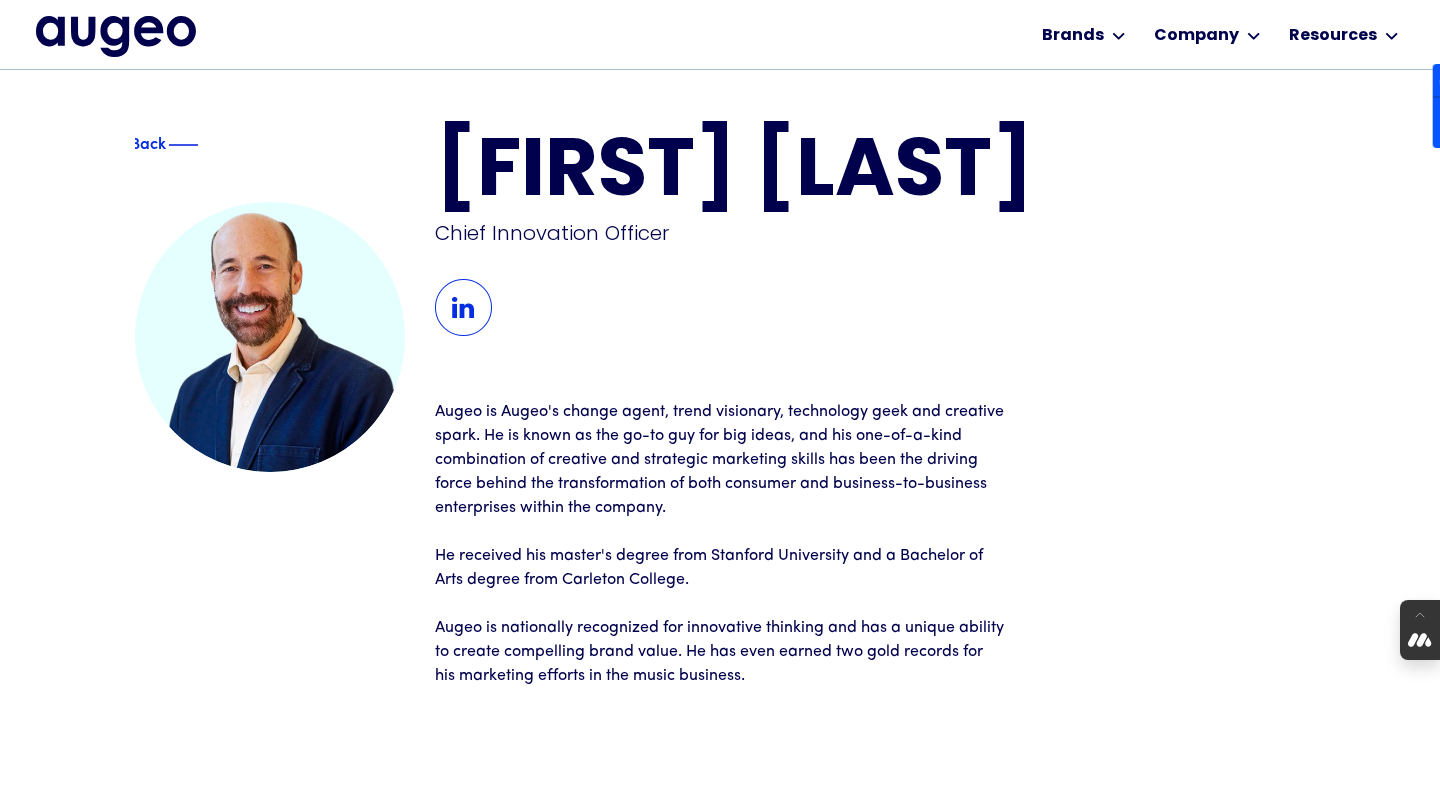 scroll, scrollTop: 154, scrollLeft: 0, axis: vertical 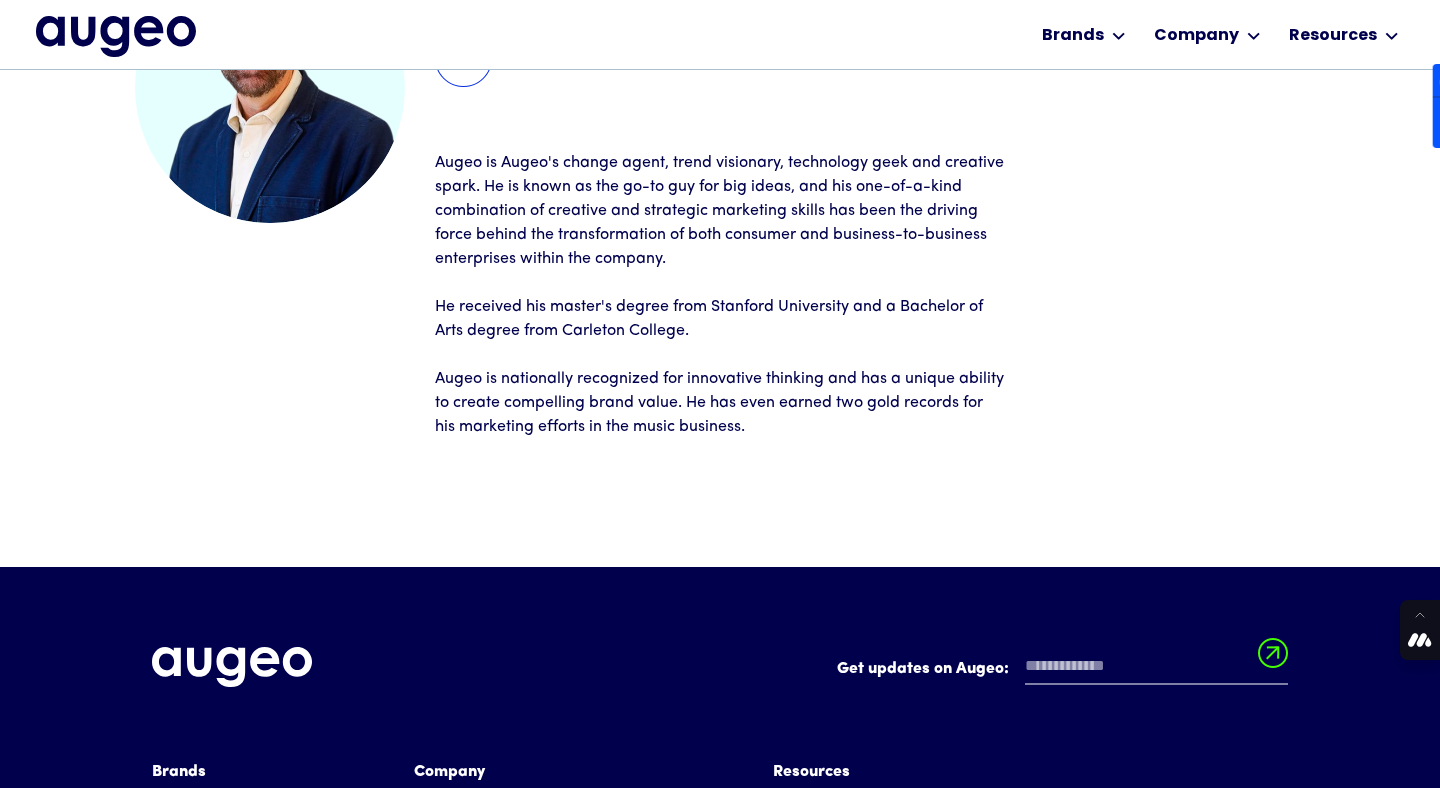 click on "Workplace solutions
Employee recognition & rewards Channel Loyalty Sales incentives Brands
Augeo Workplace Augeo Experience Augeo Rewards BN, an Augeo company Kigo, an Augeo company Company
About Leadership Incubation Corporate Social Responsibility Diversity, Equity, Inclusion & Belonging Careers  We're Hiring Contact Resources
Blog Posts News Videos Case Studies Guides Let's talk Let's talk Let's talk Let's talk Let's talk Brands Brands Augeo Workplace Augeo Experience Augeo Rewards BN, an Augeo company Kigo, an Augeo company Company Company About Leadership Incubation CSR DEIB Careers Contact Resources Resources Blog Posts News Videos Case Studies Guides Copyright © 2025 Augeo Privacy Policy Terms of Use 651.917.9143 info@auegeomarketing.com
Let's talk Let's talk Let's talk Let's talk Let's talk" at bounding box center [720, 34] 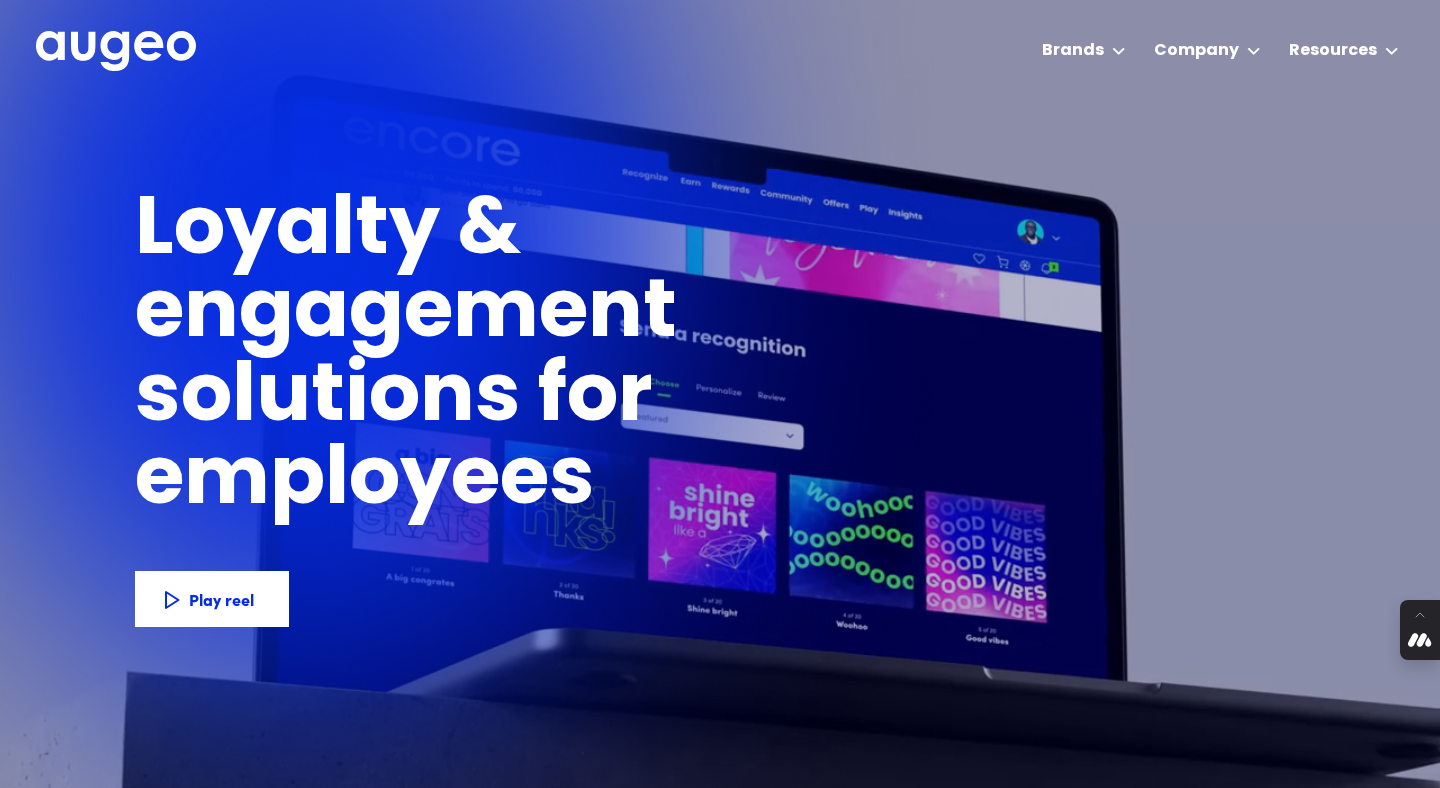 scroll, scrollTop: 0, scrollLeft: 0, axis: both 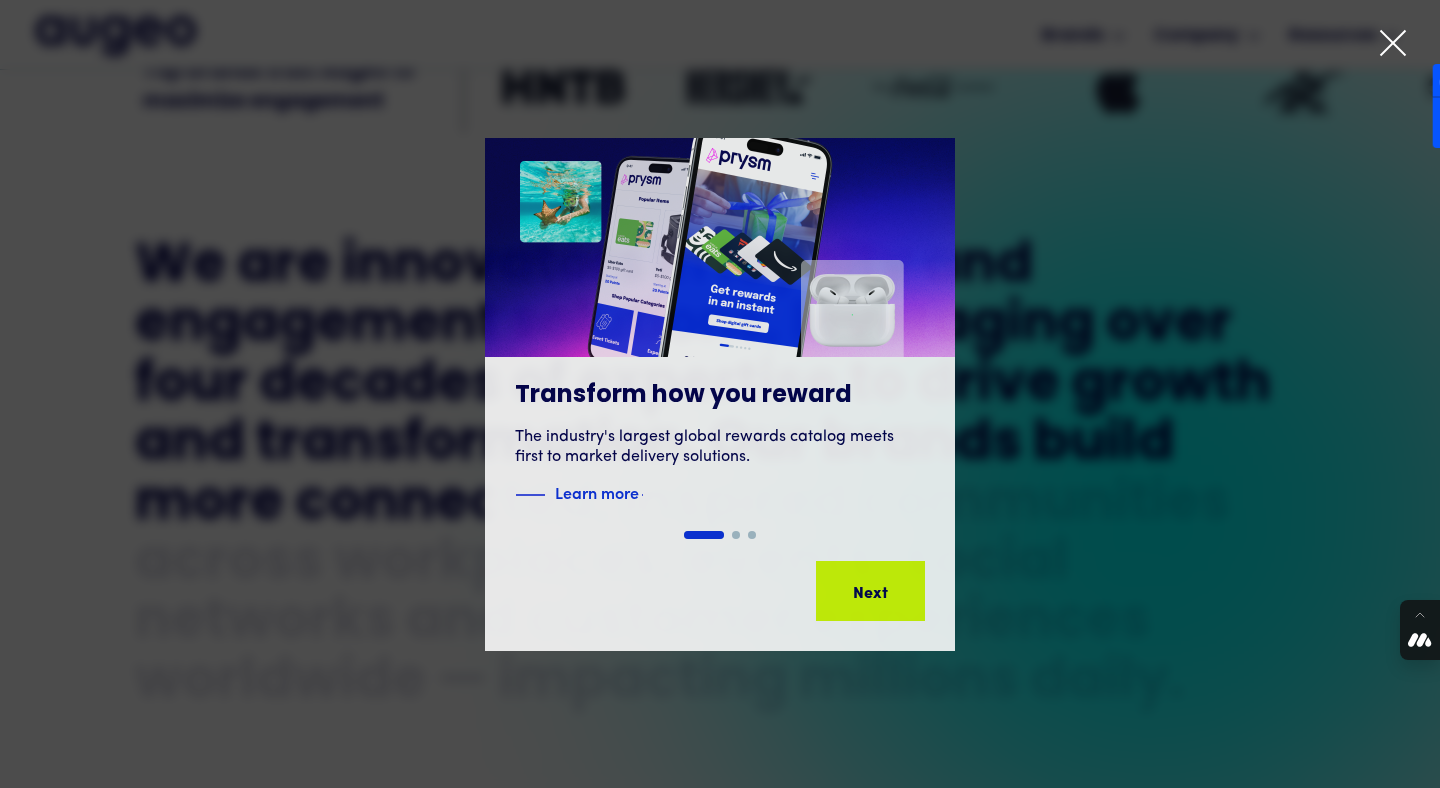 click at bounding box center (1393, 43) 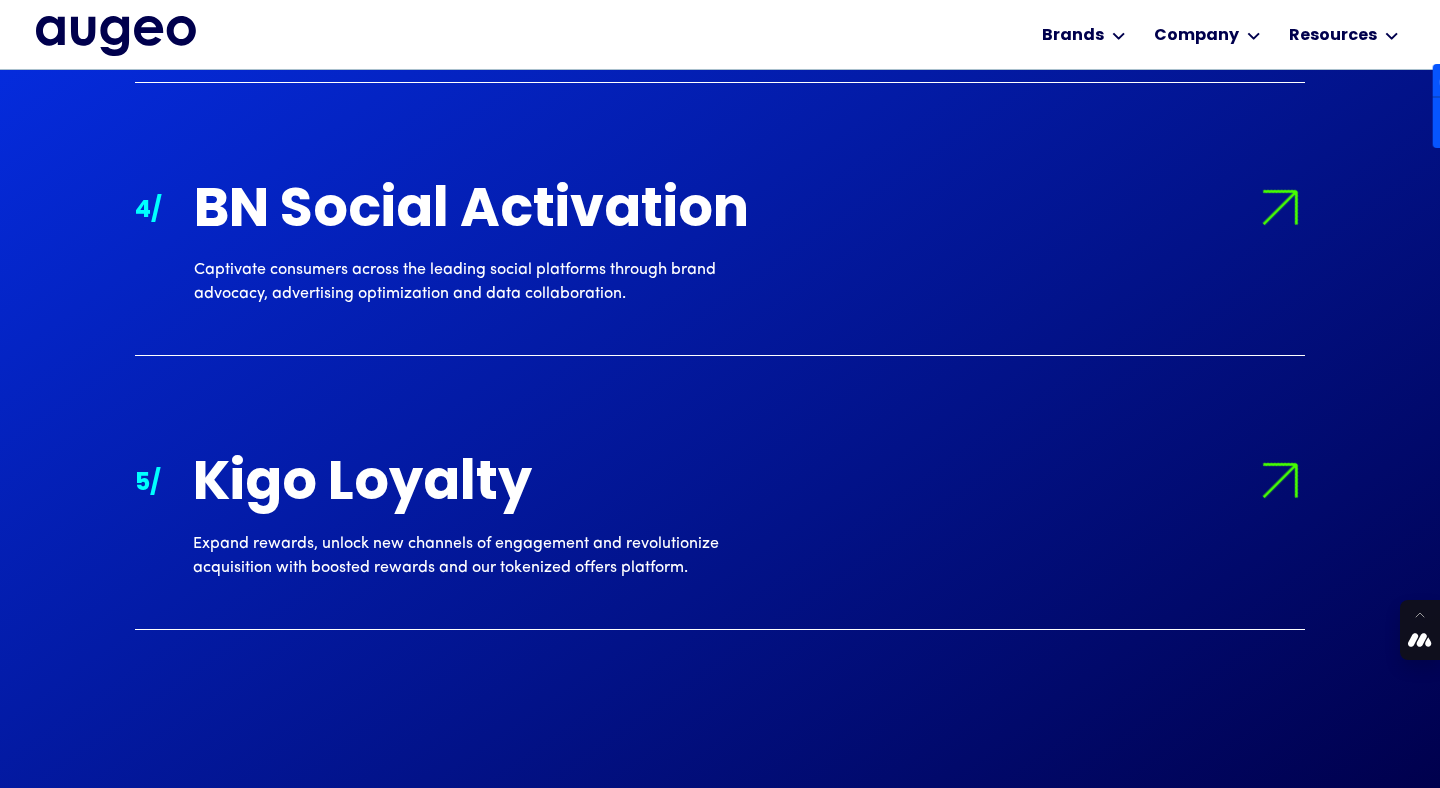 scroll, scrollTop: 2653, scrollLeft: 0, axis: vertical 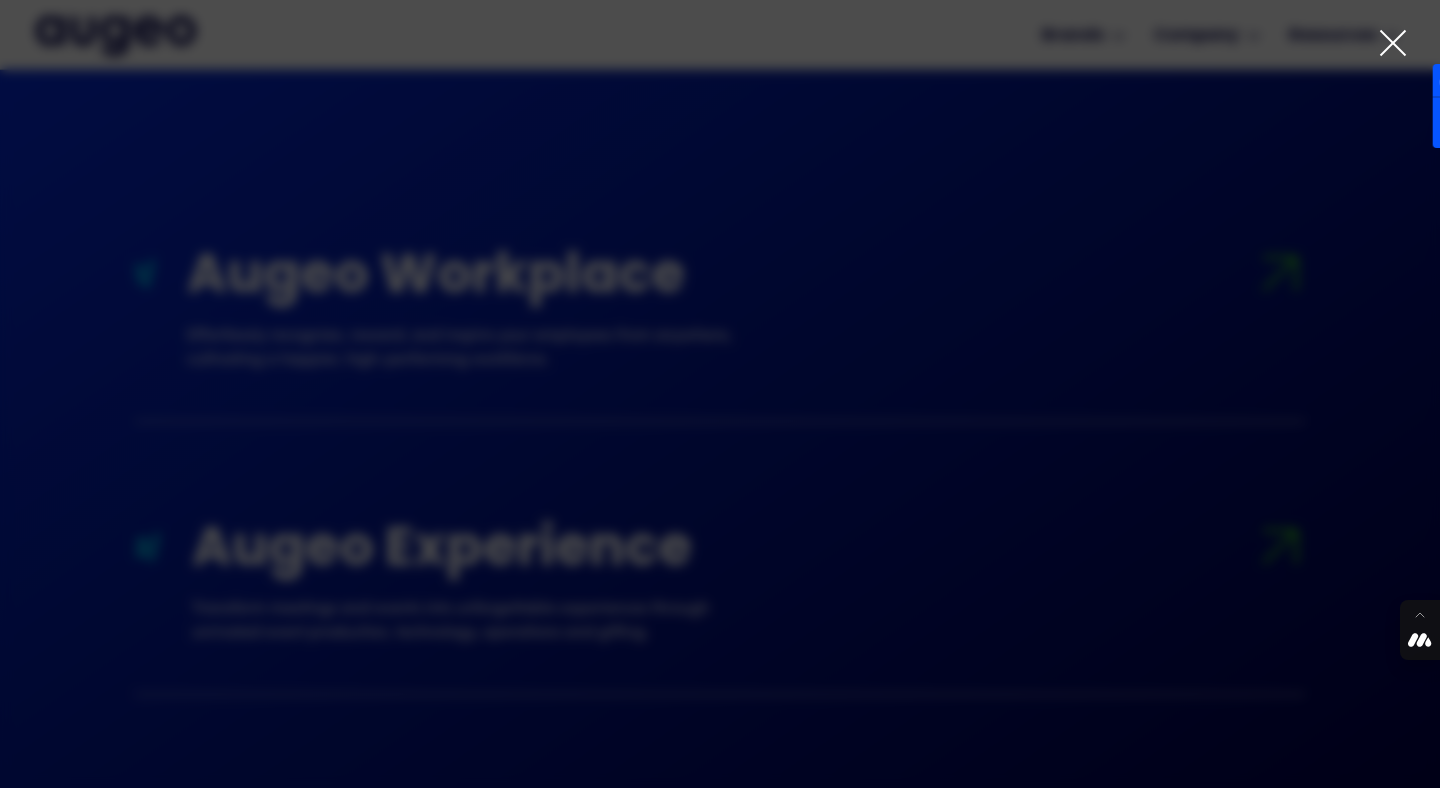 click at bounding box center (720, 442) 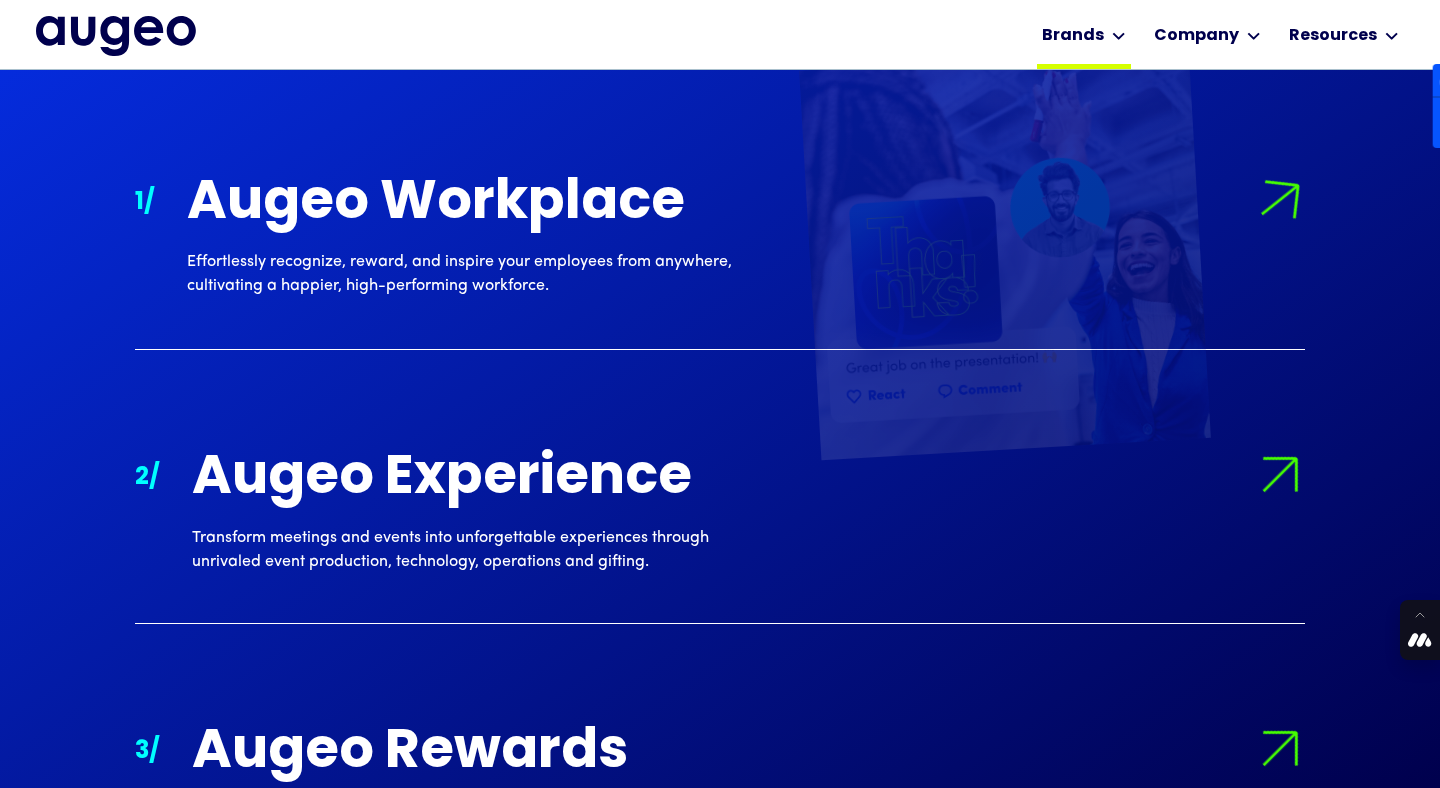 scroll, scrollTop: 1843, scrollLeft: 0, axis: vertical 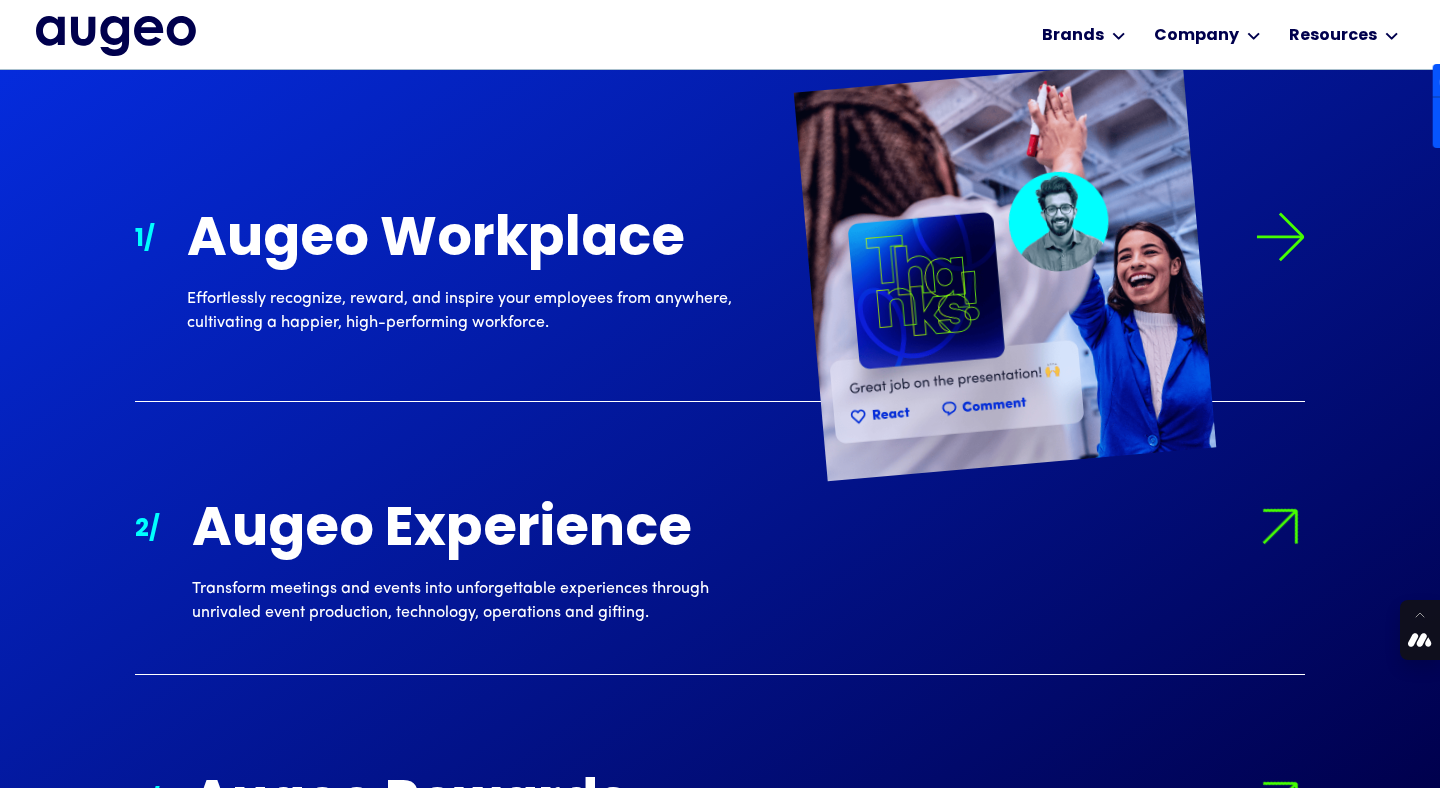 click on "Augeo Workplace" at bounding box center [475, 241] 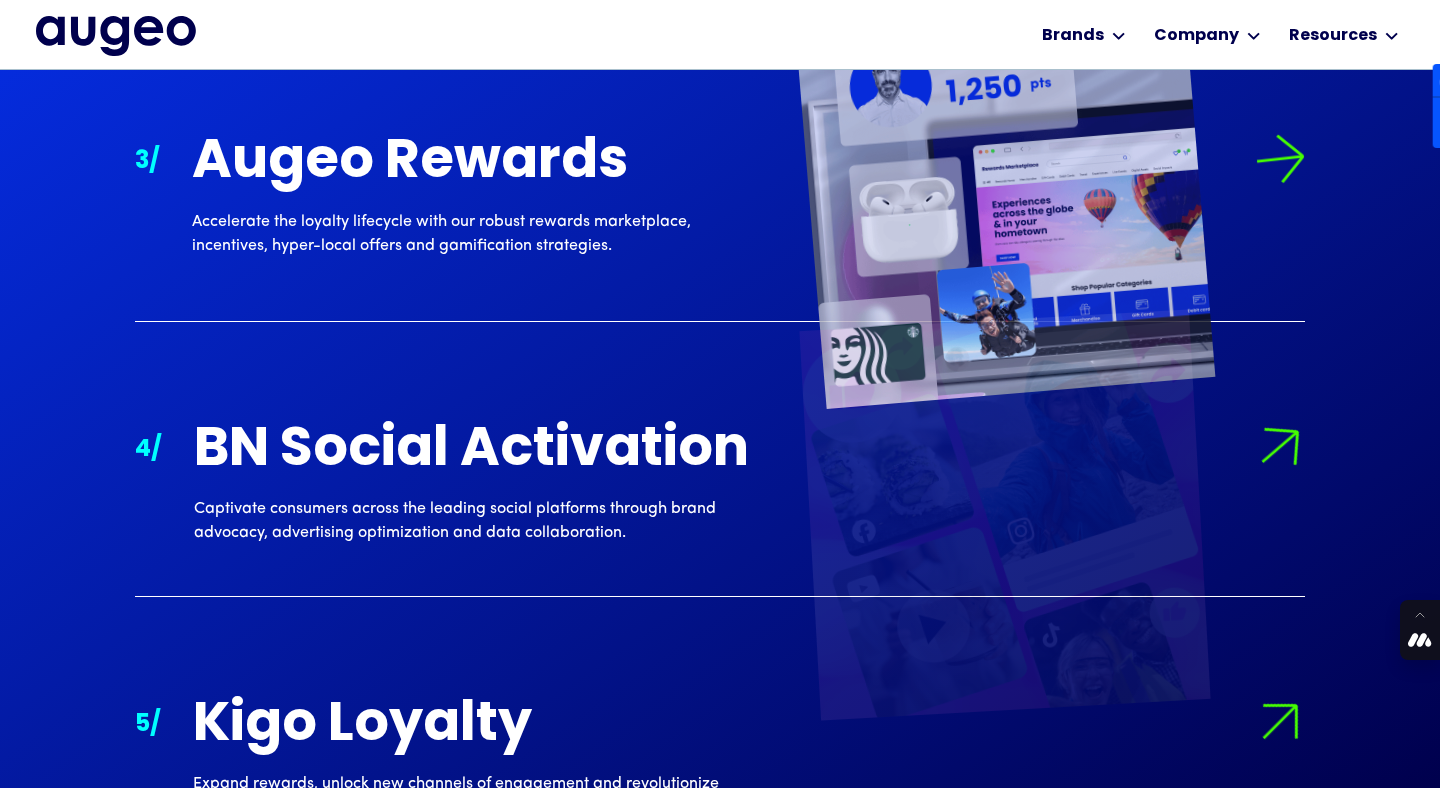 scroll, scrollTop: 2430, scrollLeft: 0, axis: vertical 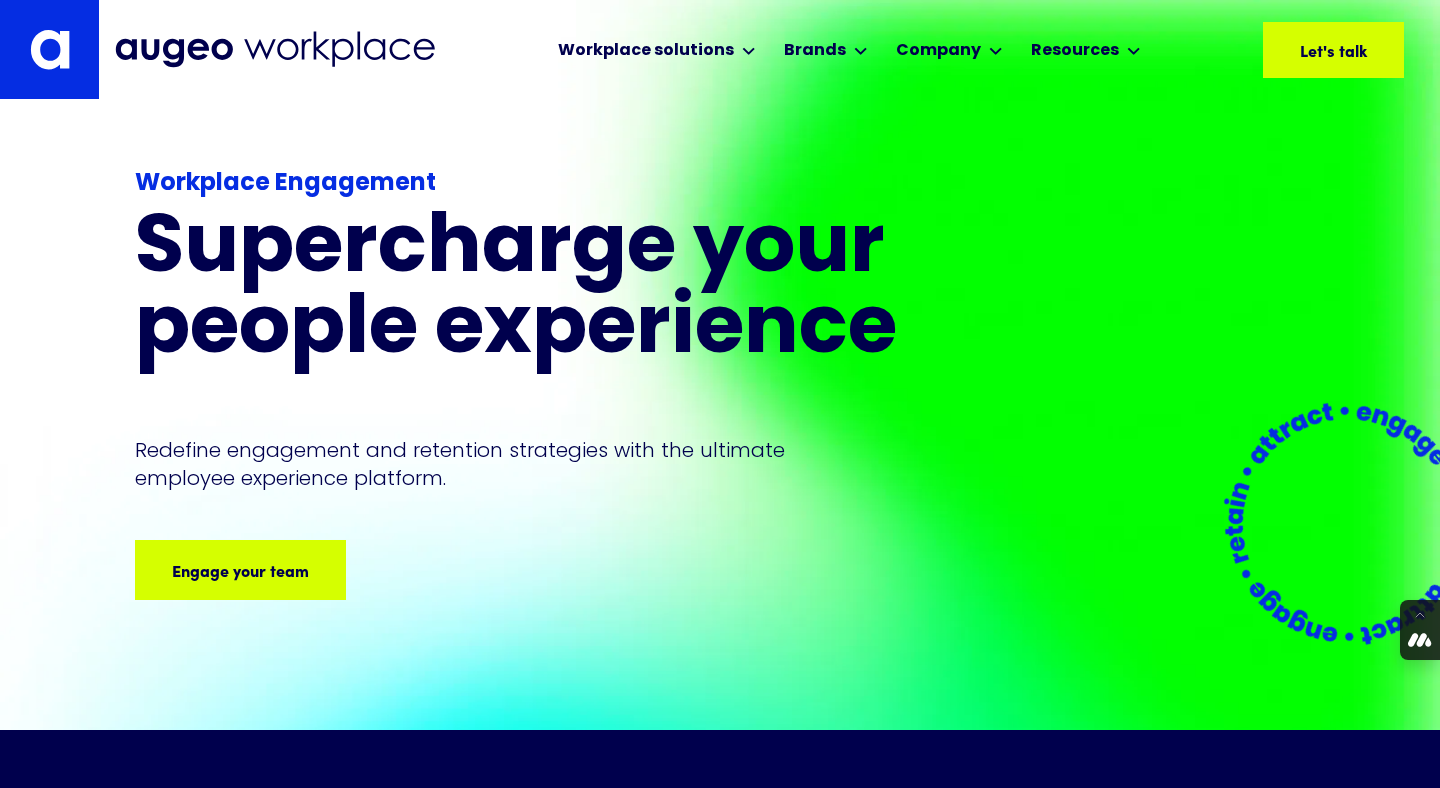 drag, startPoint x: 135, startPoint y: 181, endPoint x: 441, endPoint y: 177, distance: 306.02615 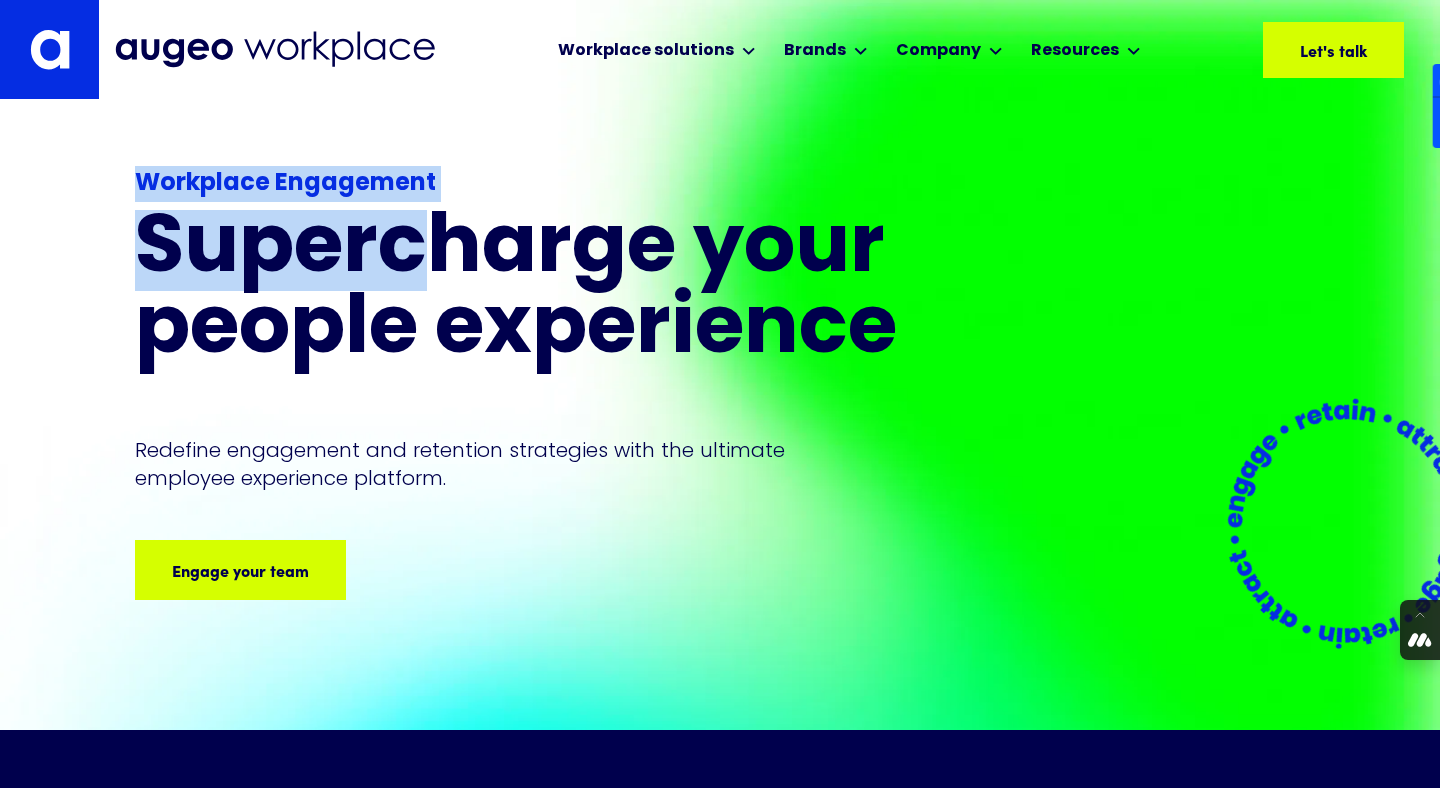 drag, startPoint x: 104, startPoint y: 180, endPoint x: 410, endPoint y: 181, distance: 306.00165 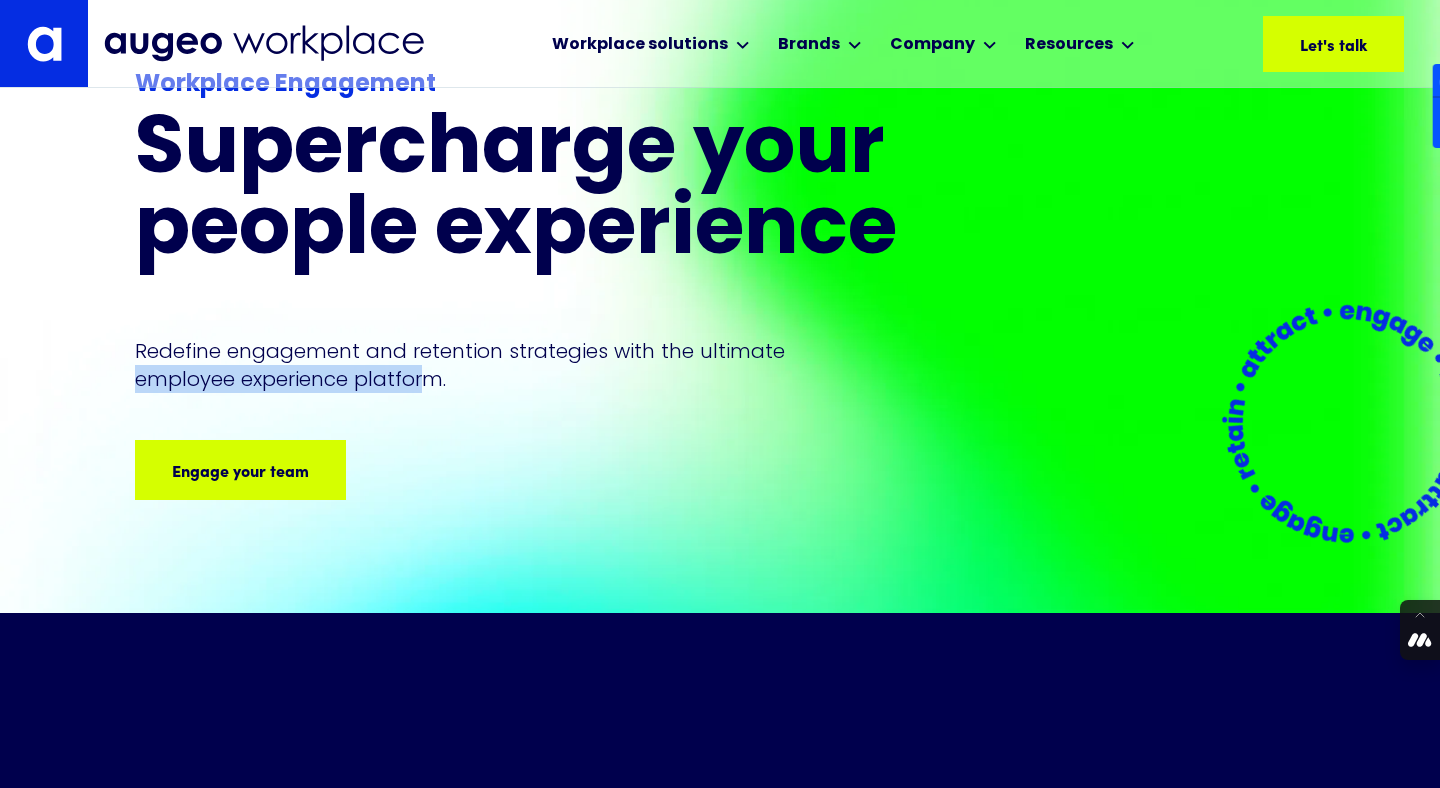 drag, startPoint x: 134, startPoint y: 378, endPoint x: 422, endPoint y: 380, distance: 288.00696 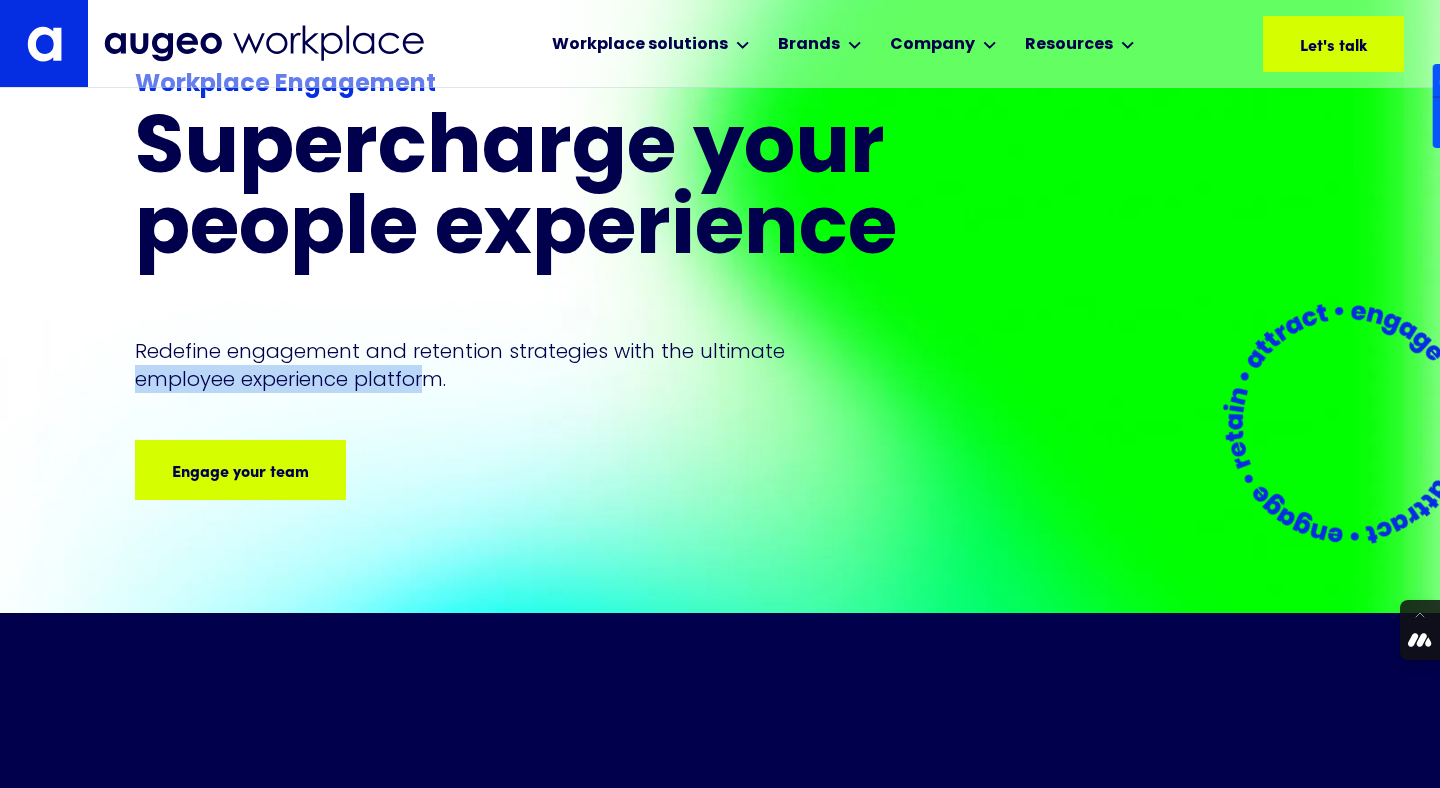 scroll, scrollTop: 107, scrollLeft: 0, axis: vertical 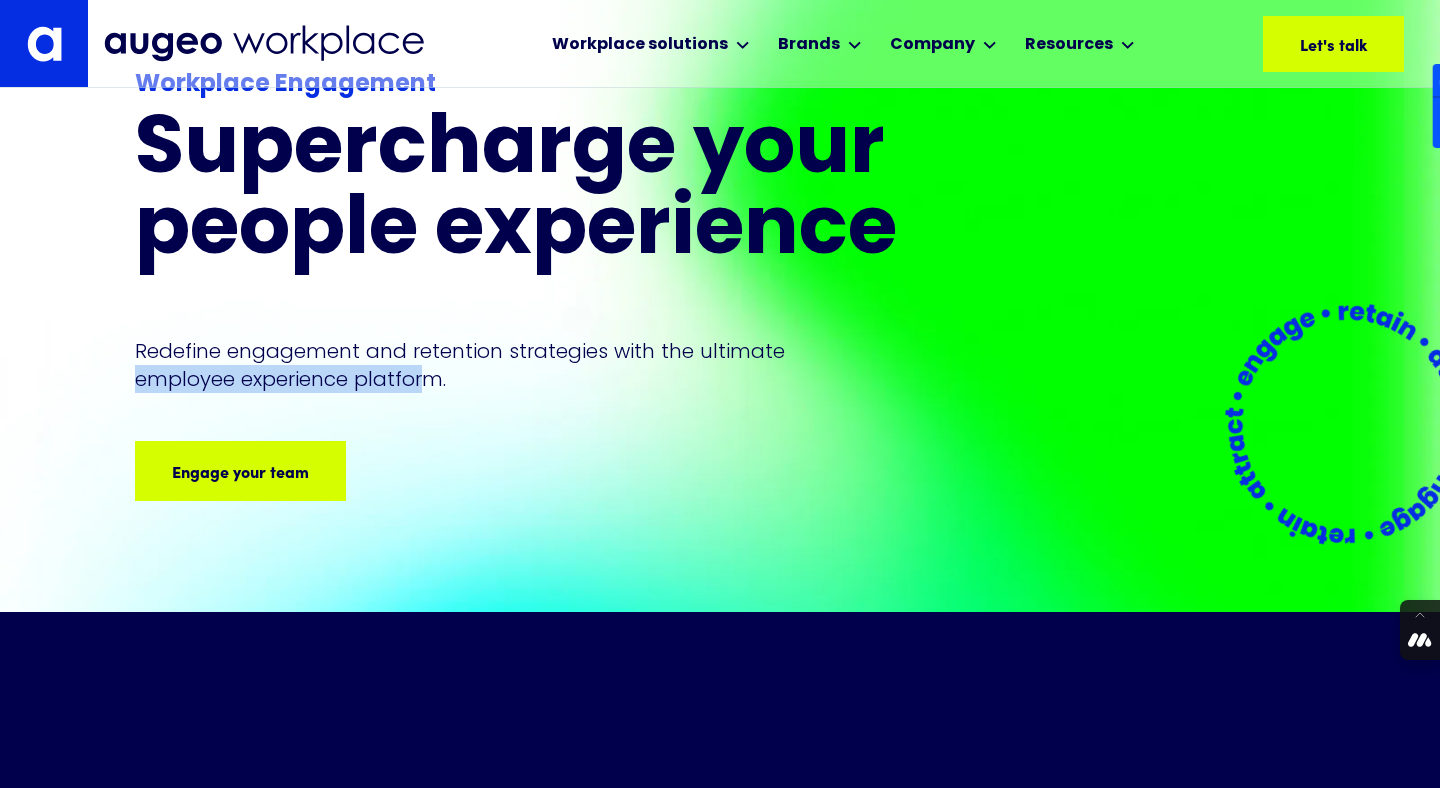 click on "Workplace Engagement Supercharge your people experience Redefine engagement and retention strategies with the ultimate employee experience platform. Engage your team Engage your team Engage your team Engage your team Engage your team" at bounding box center [720, 315] 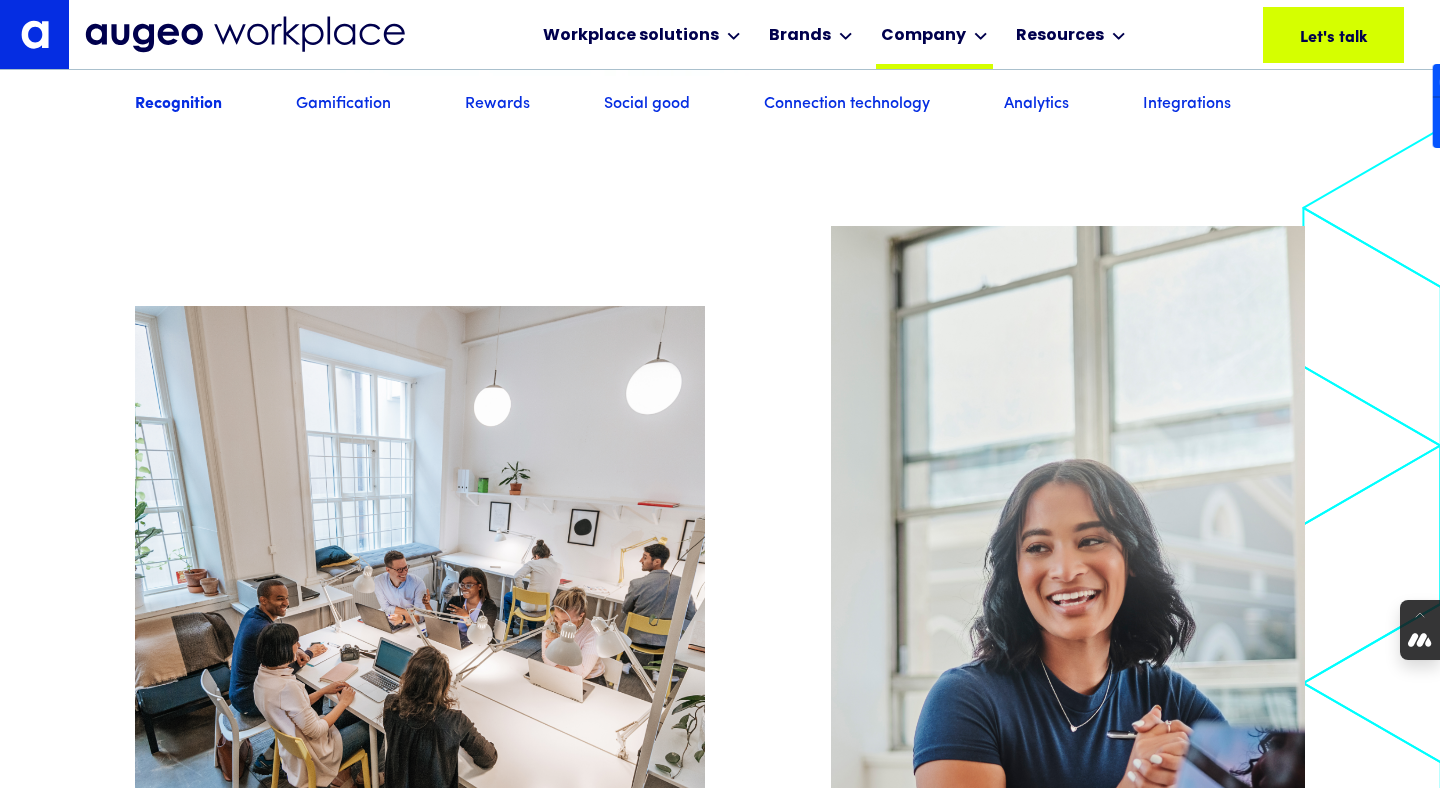 scroll, scrollTop: 1756, scrollLeft: 0, axis: vertical 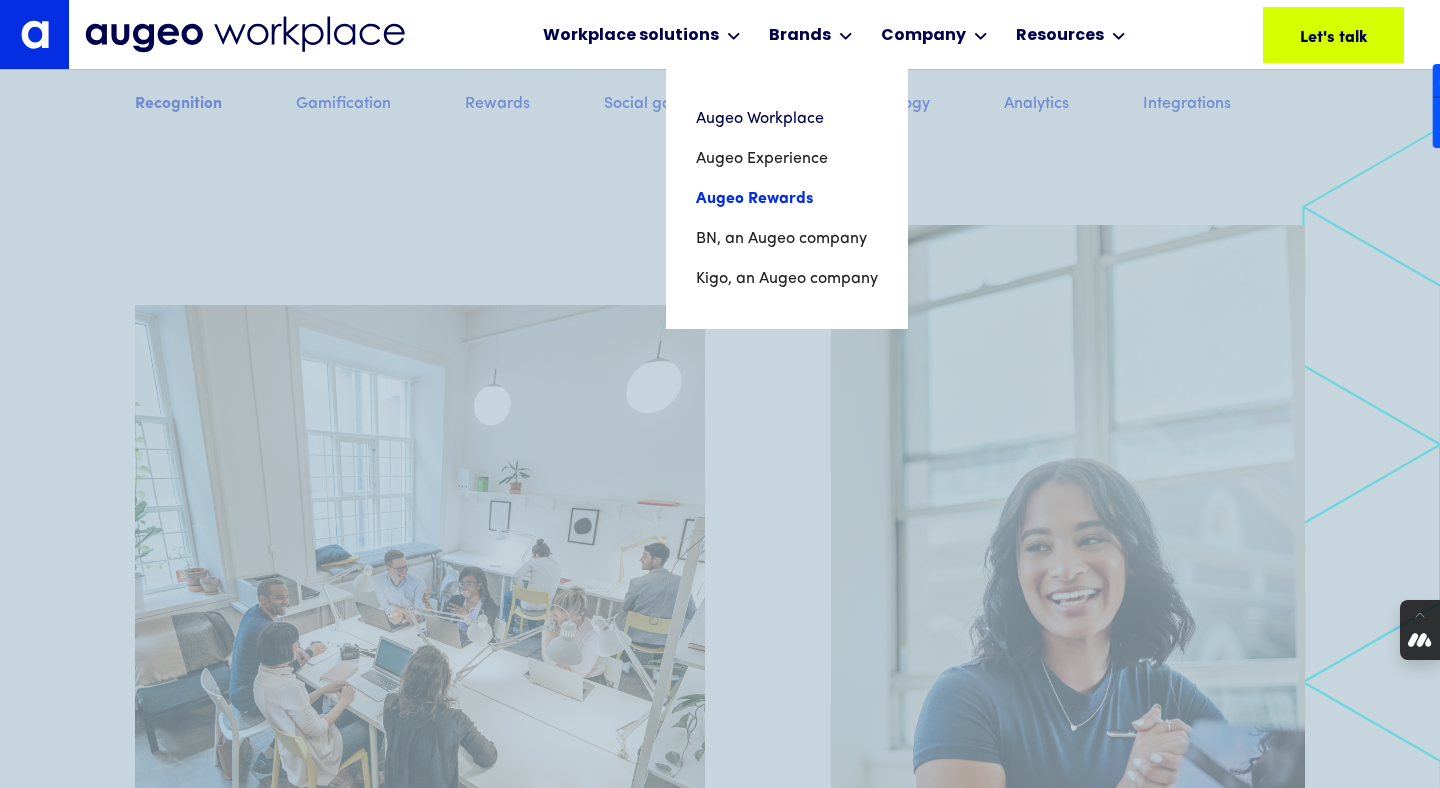 click on "Augeo Rewards" at bounding box center (787, 199) 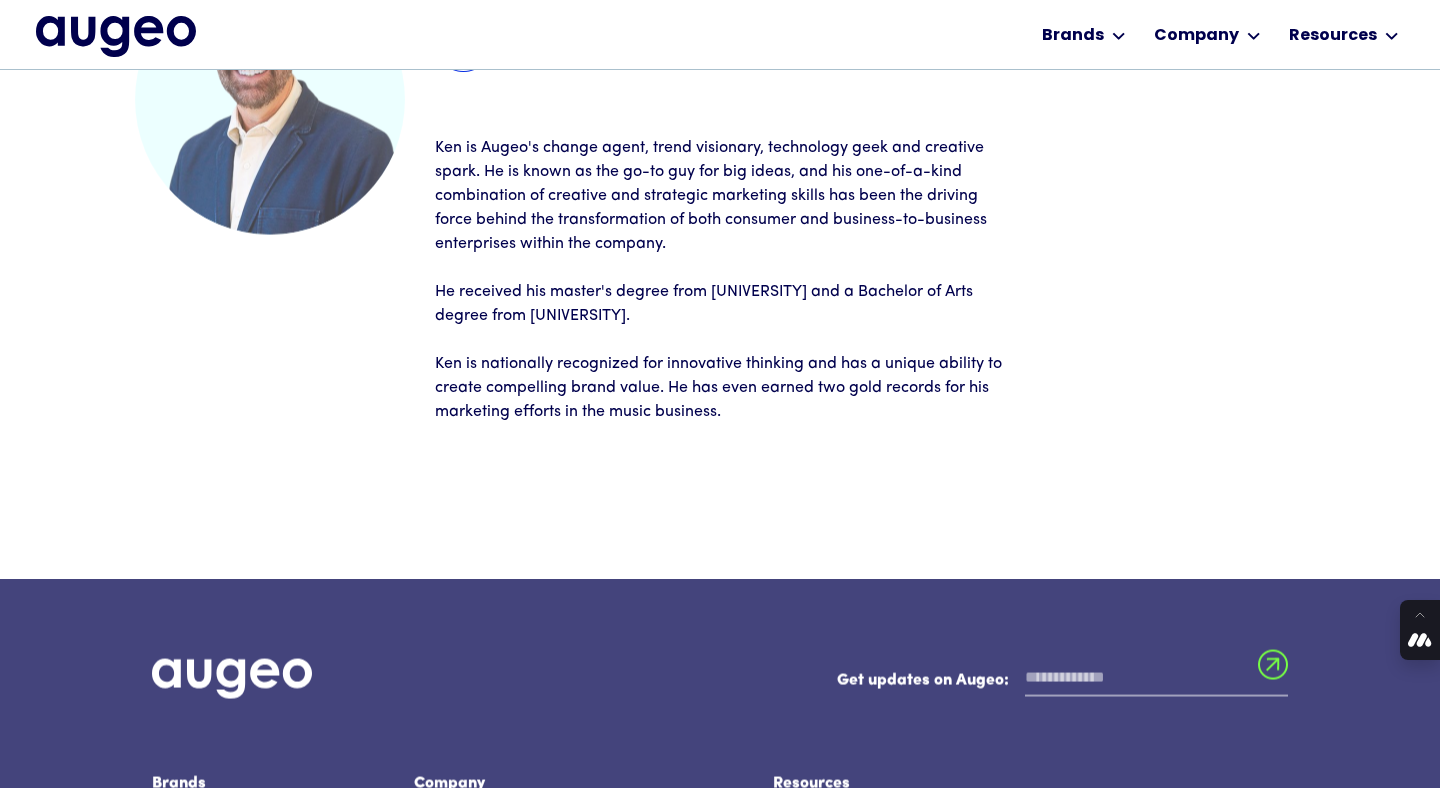 scroll, scrollTop: 266, scrollLeft: 0, axis: vertical 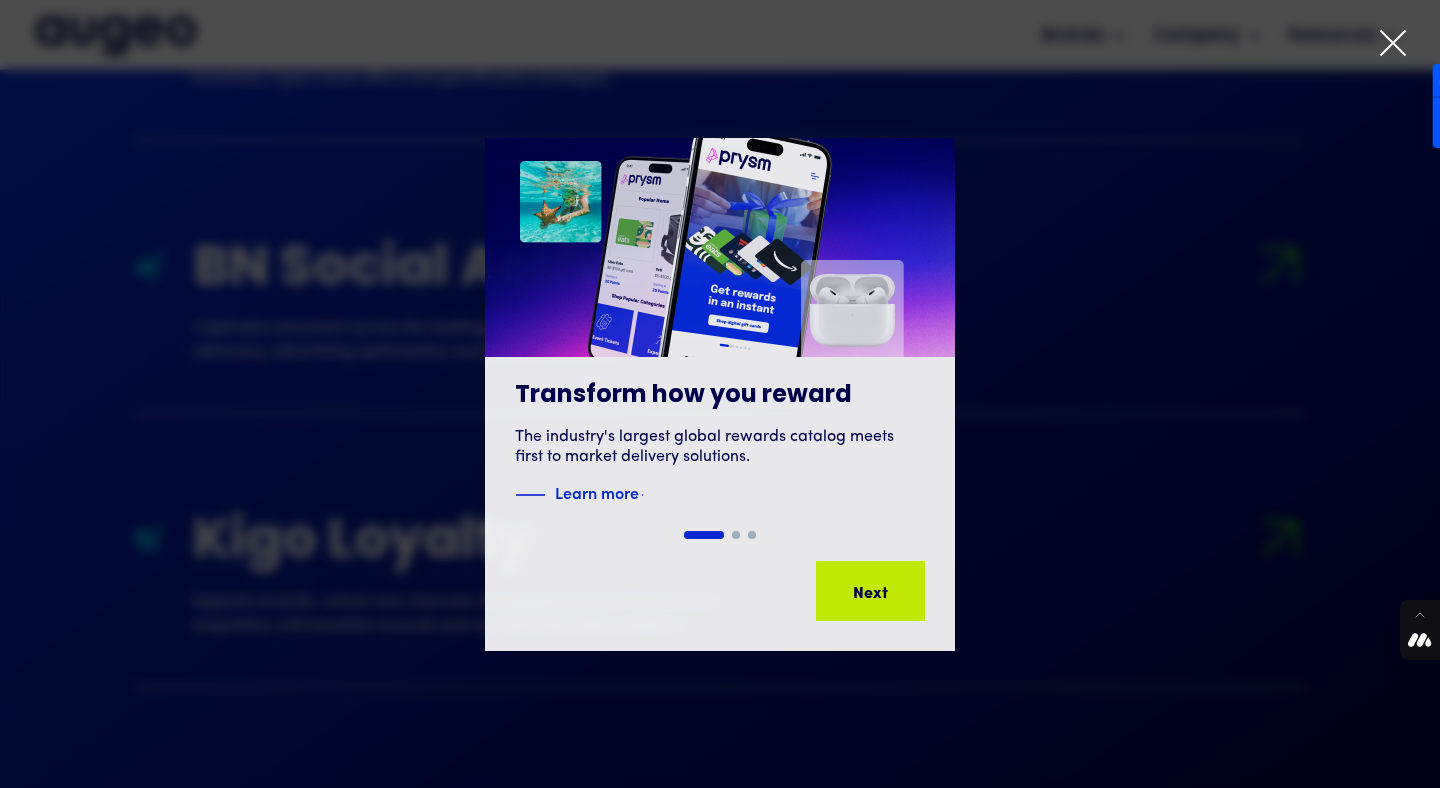 click at bounding box center [1393, 43] 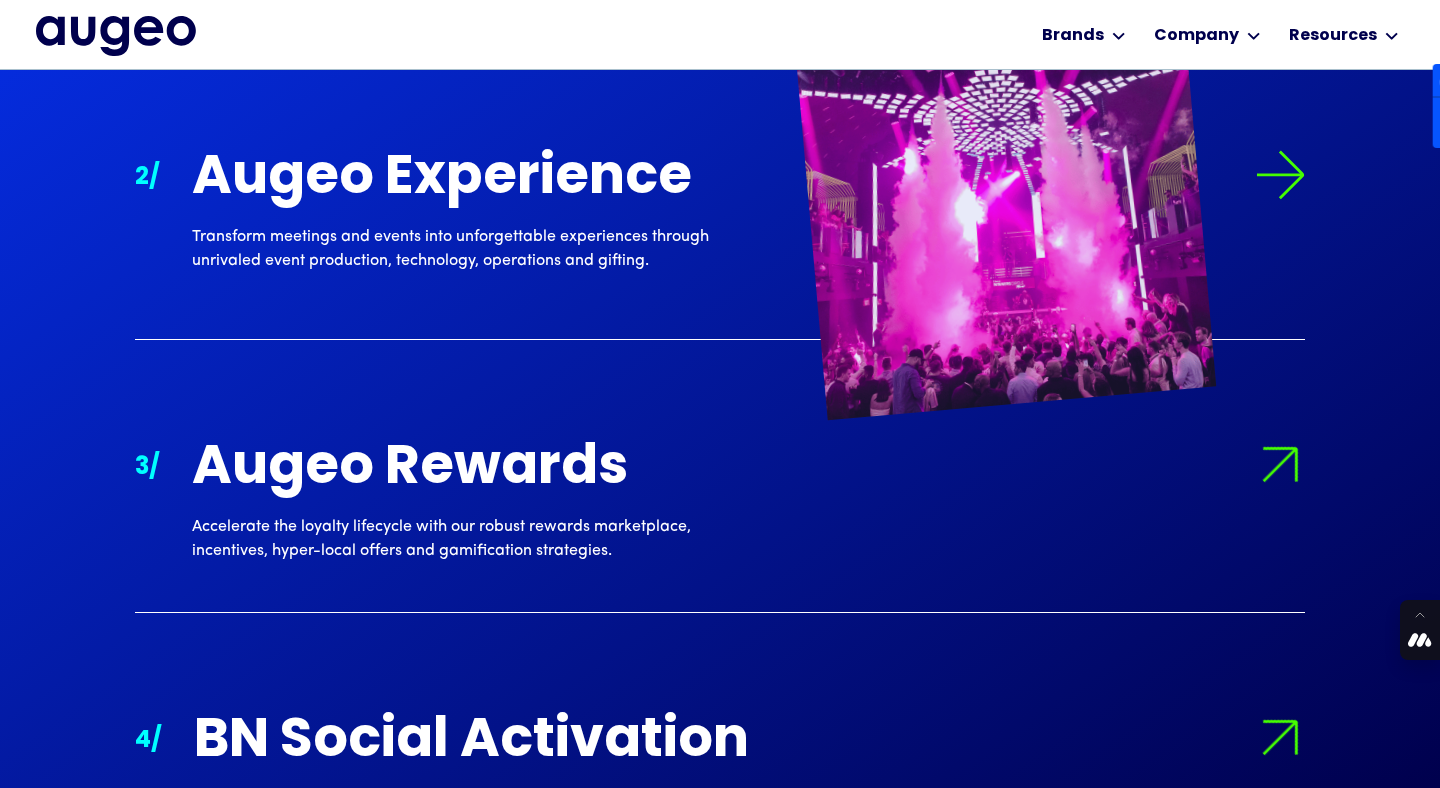 scroll, scrollTop: 2135, scrollLeft: 0, axis: vertical 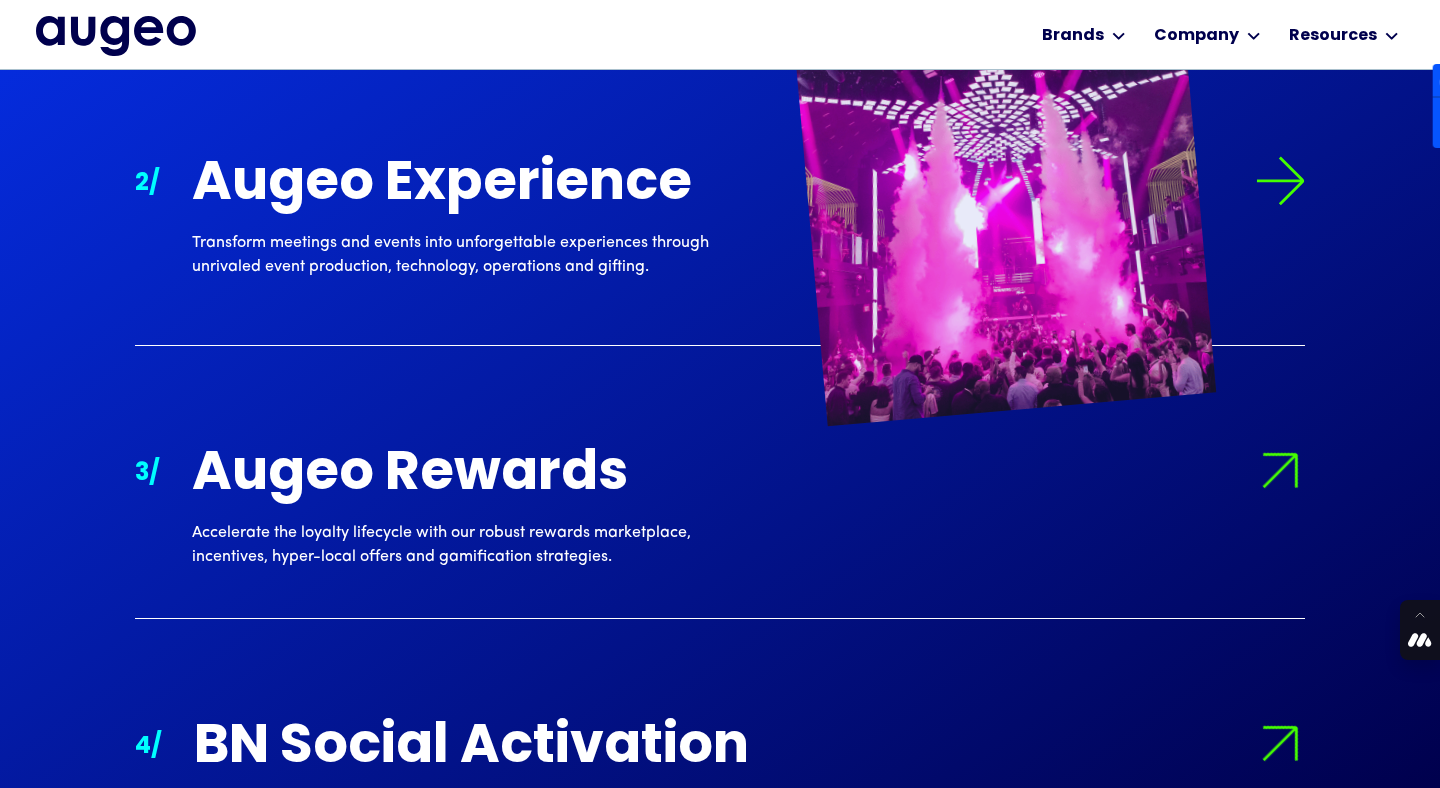 click on "Augeo Experience" at bounding box center [480, 185] 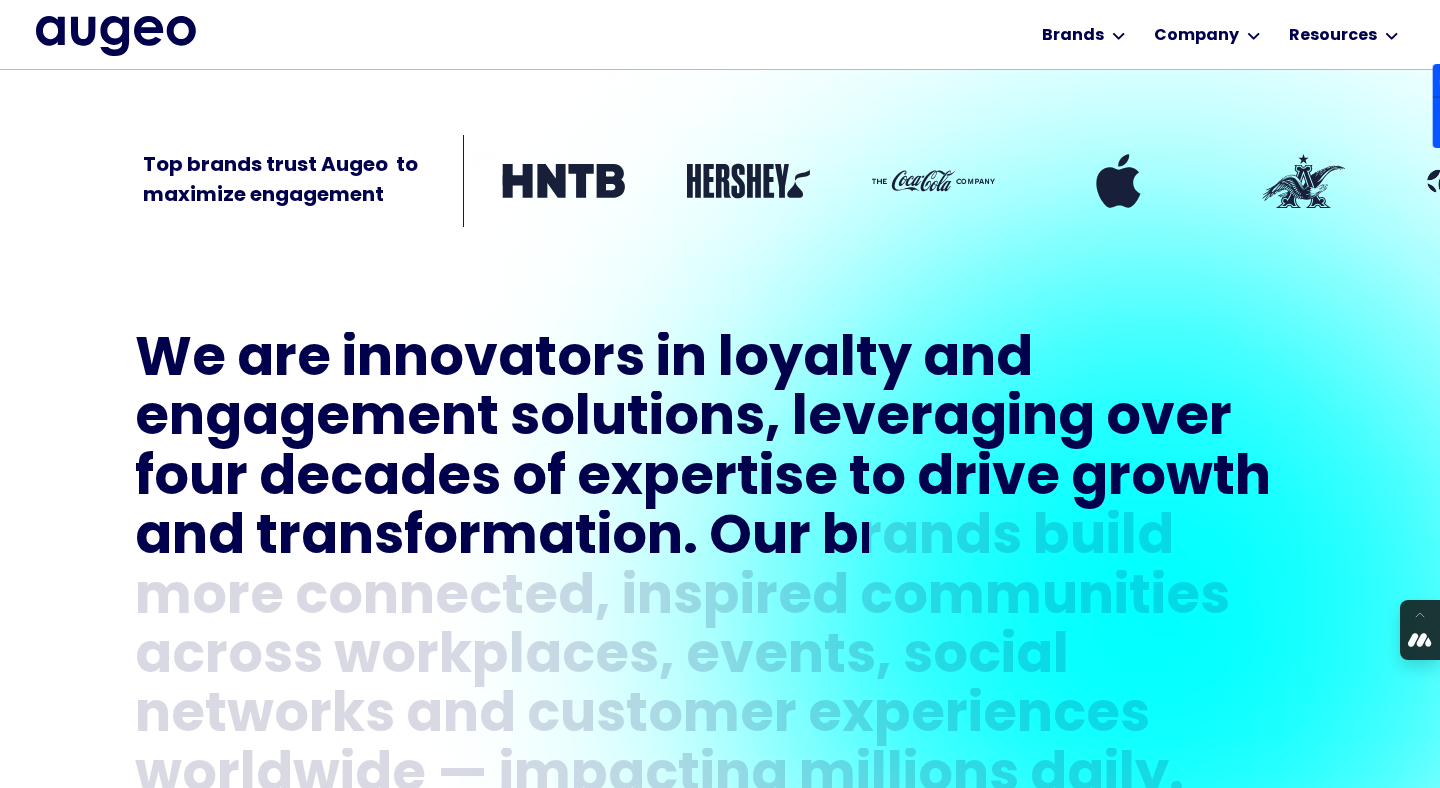 scroll, scrollTop: 713, scrollLeft: 0, axis: vertical 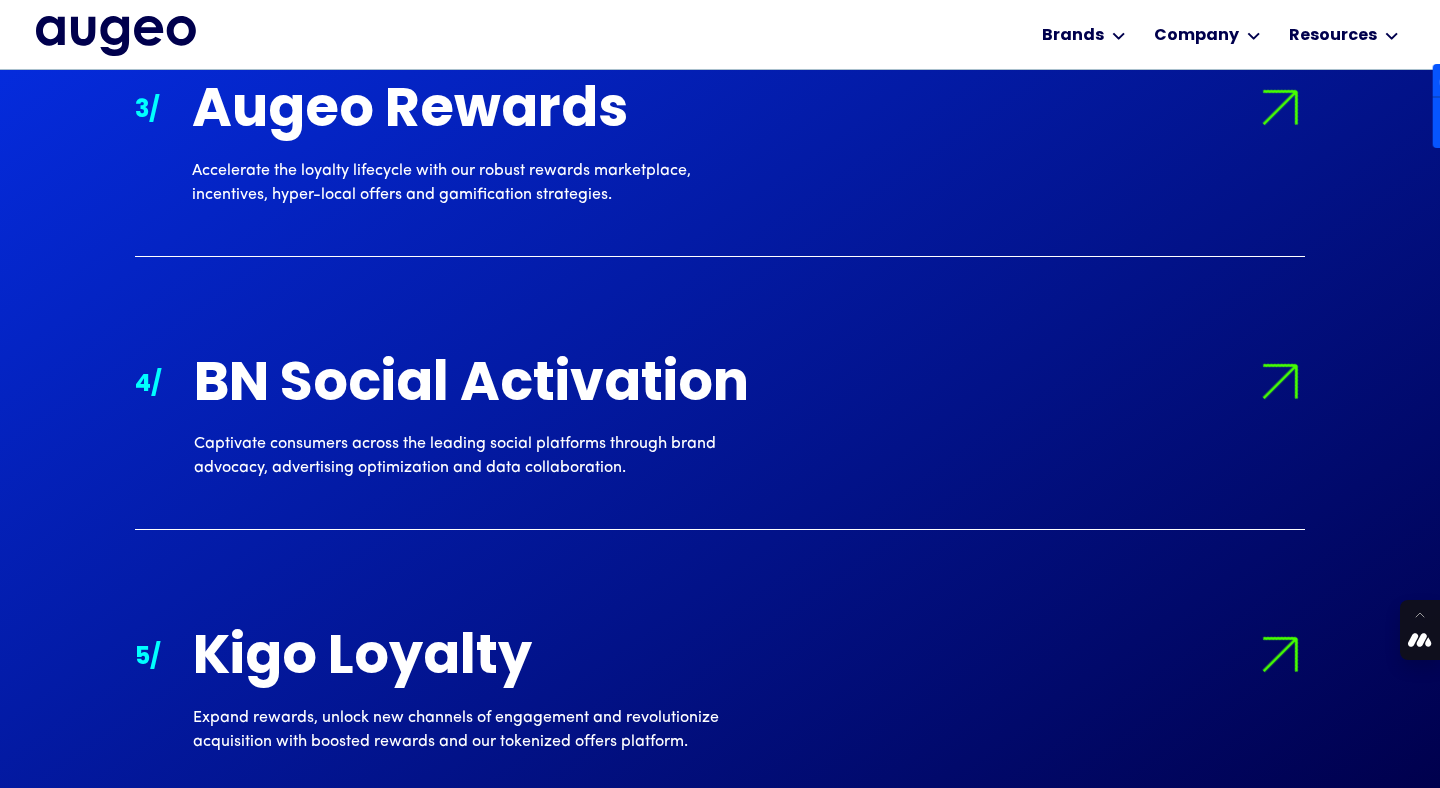 click at bounding box center [720, 464] 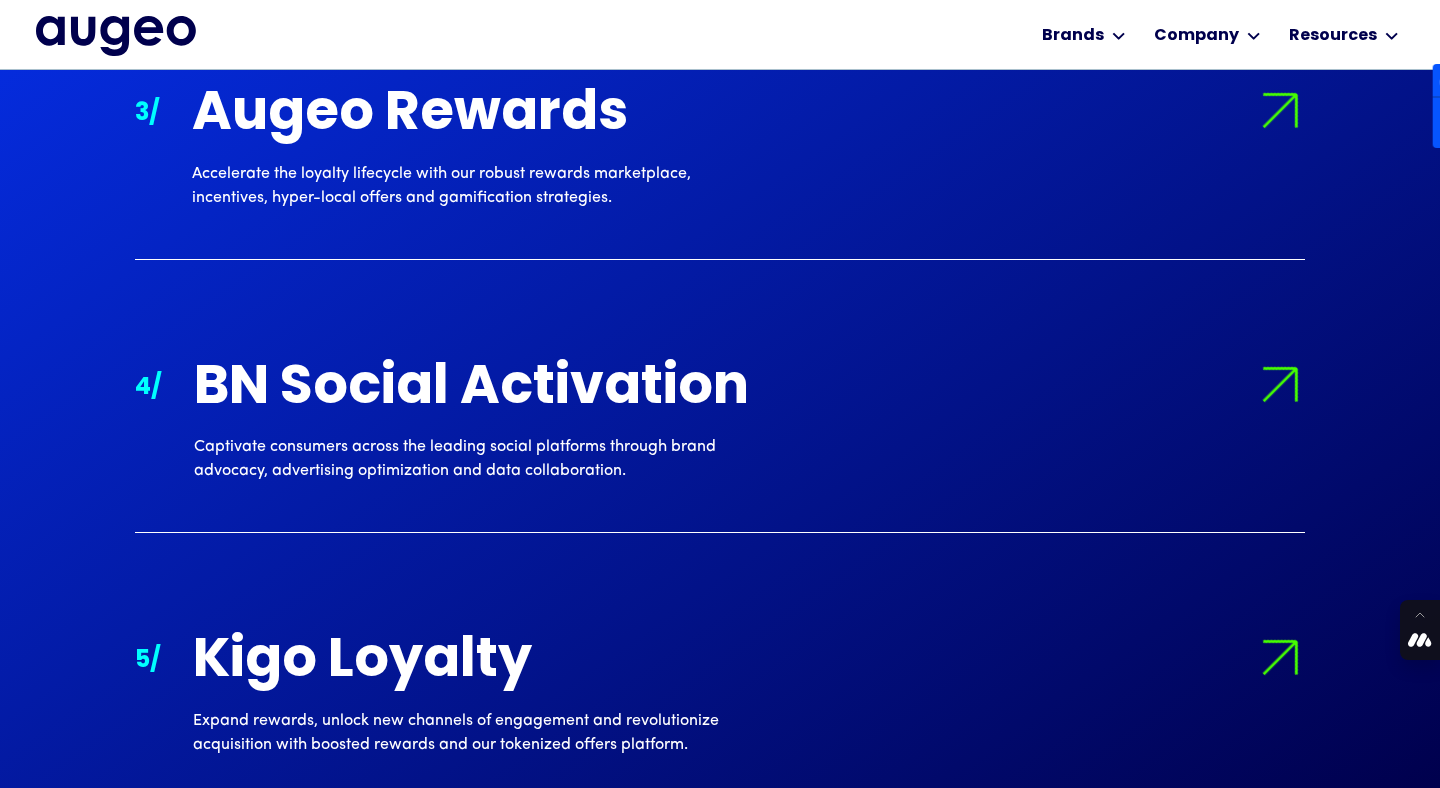 click at bounding box center [720, 464] 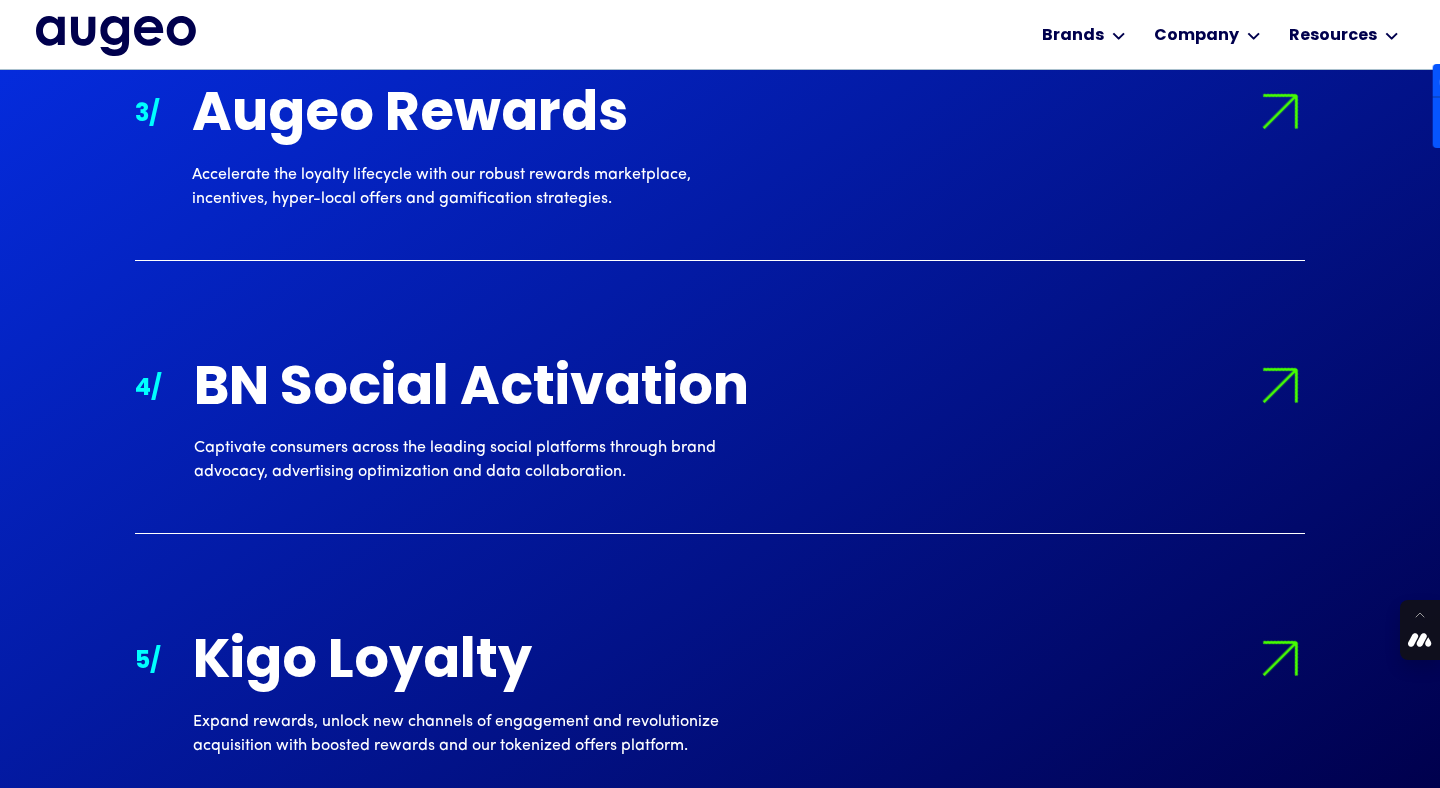 scroll, scrollTop: 2477, scrollLeft: 0, axis: vertical 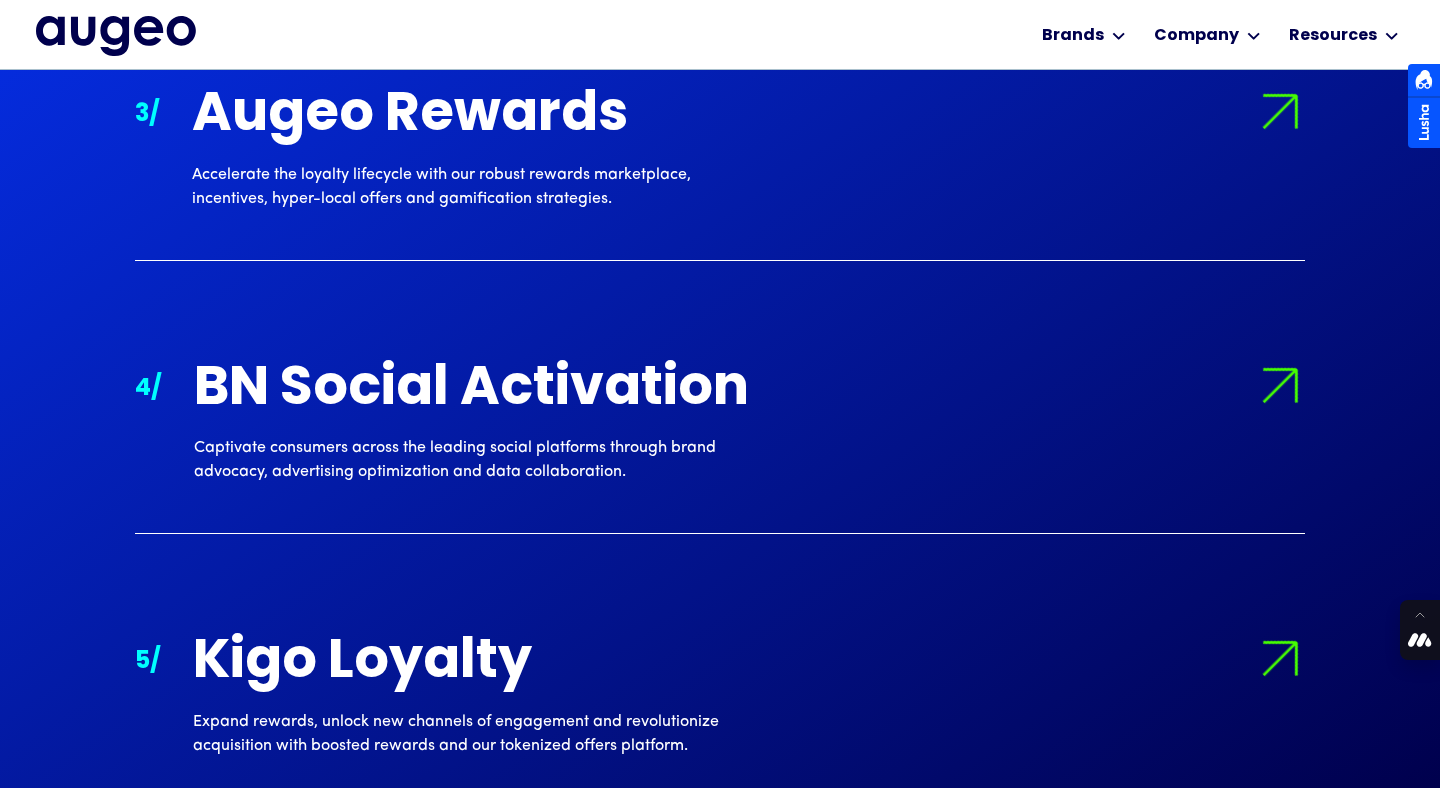 click at bounding box center (720, 464) 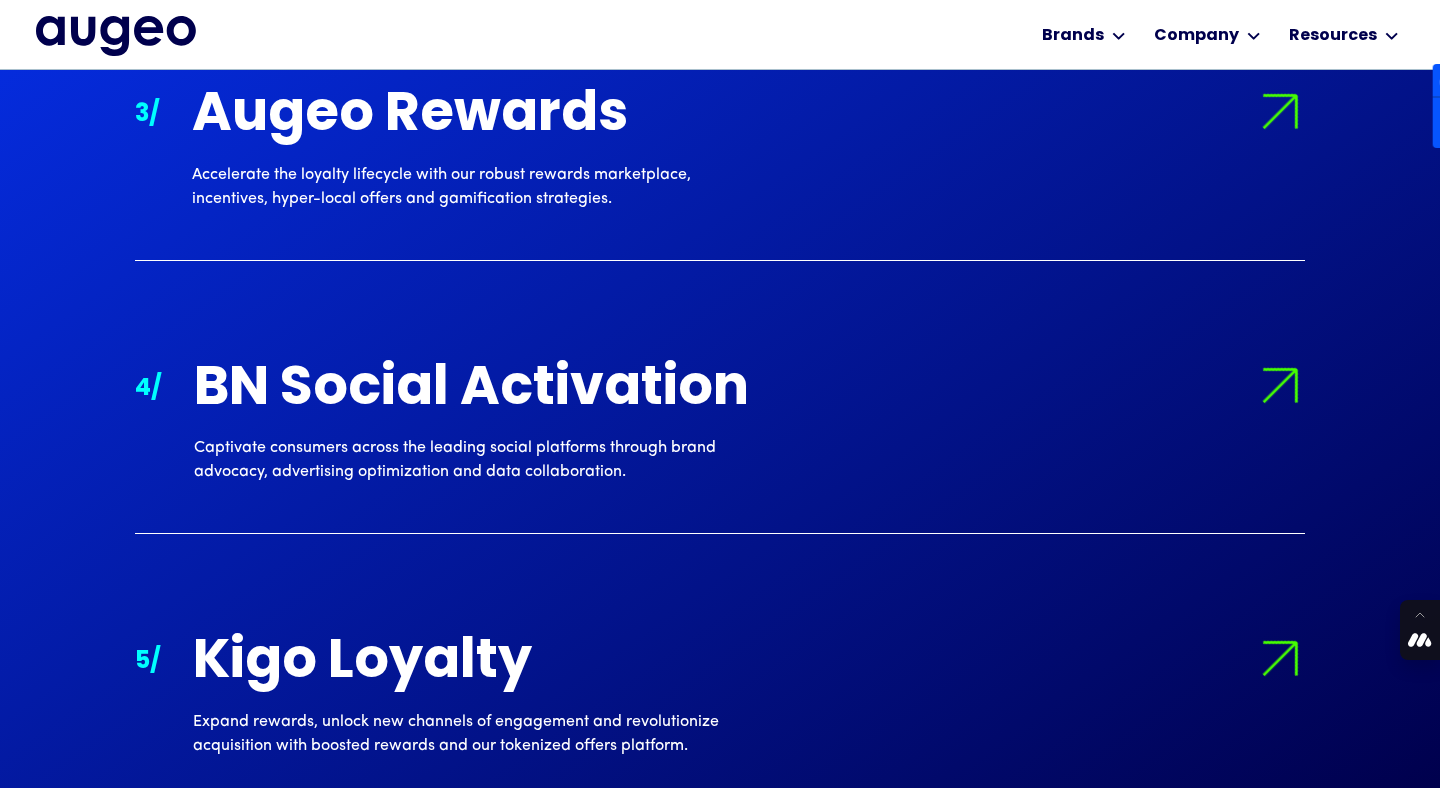 click at bounding box center [720, 464] 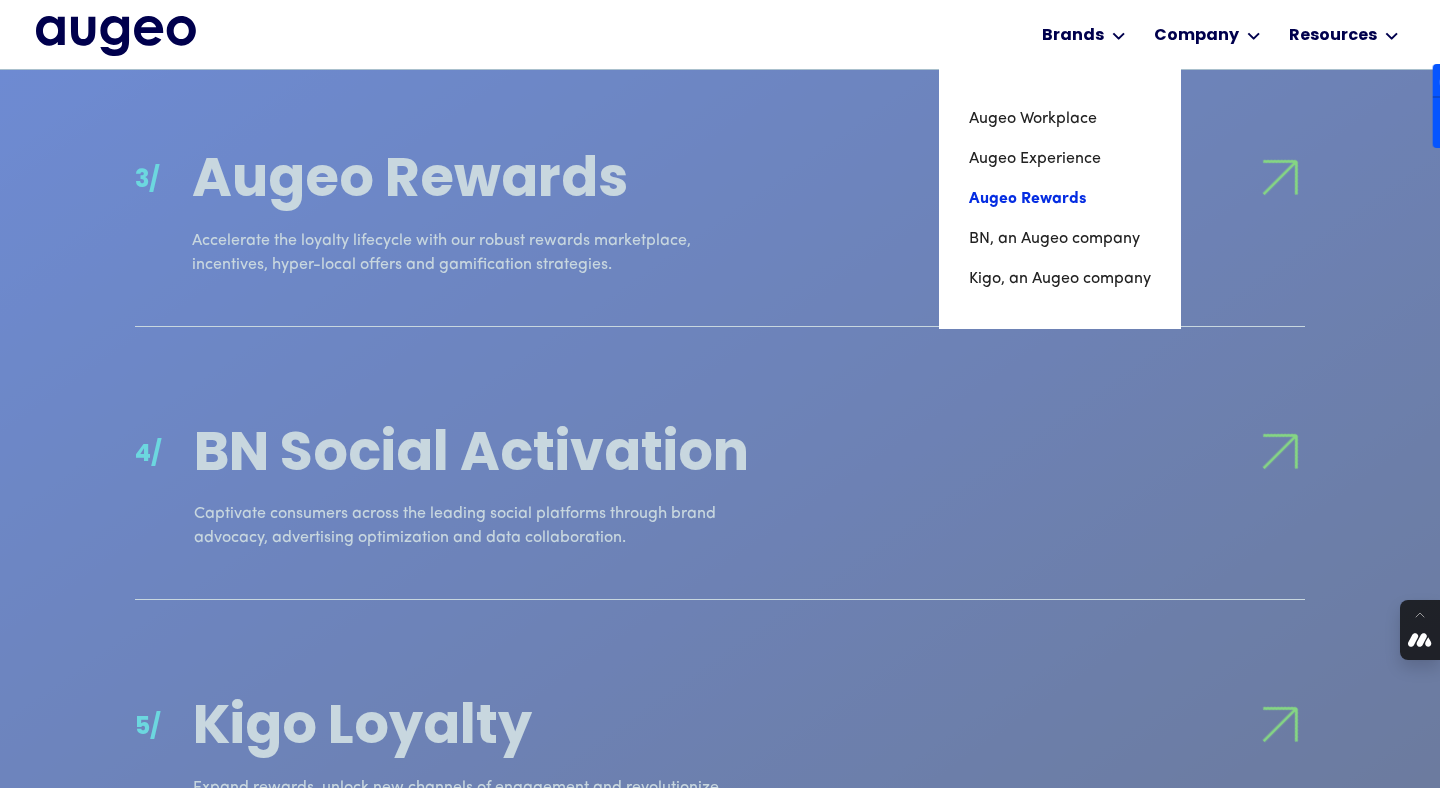 scroll, scrollTop: 2411, scrollLeft: 0, axis: vertical 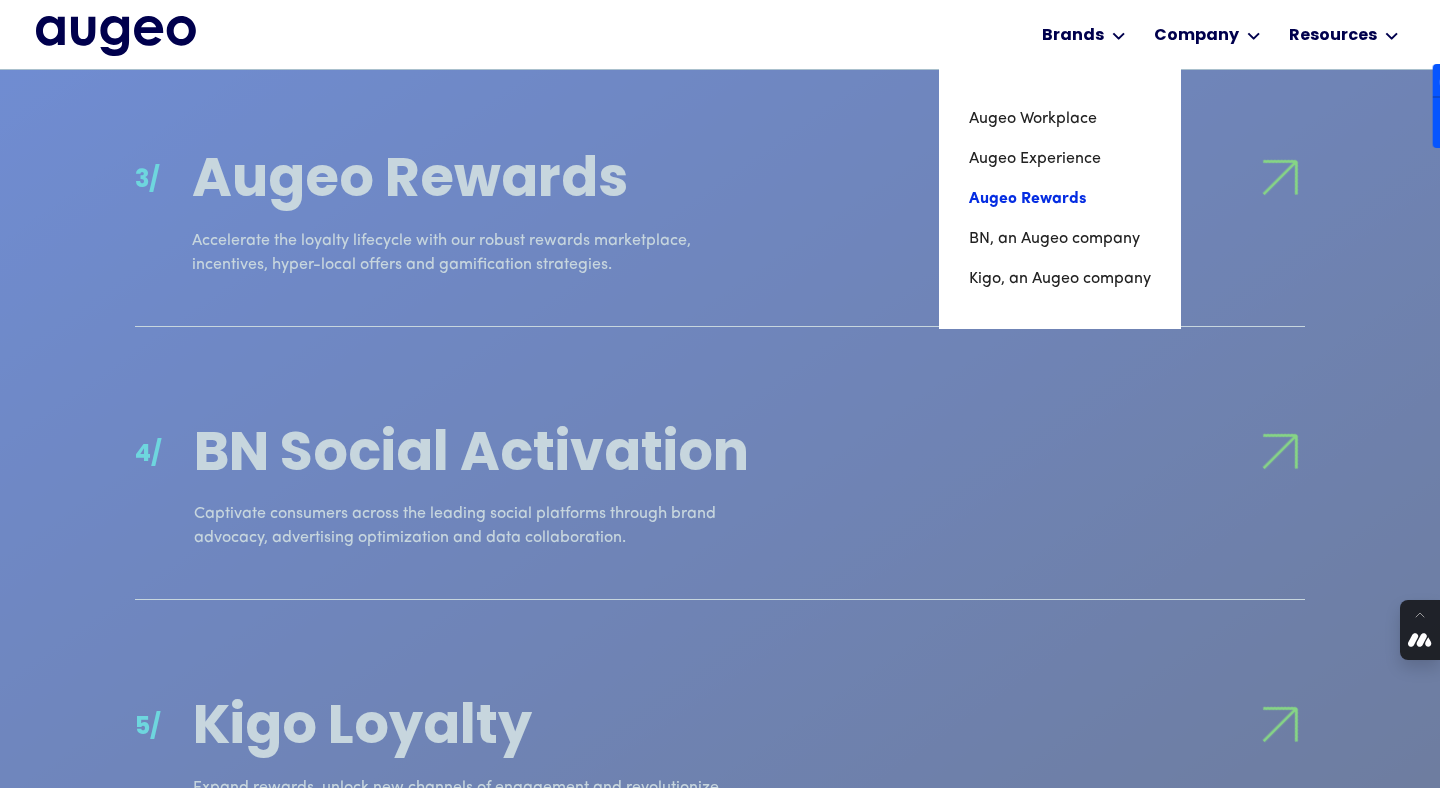 click on "Augeo Rewards" at bounding box center [1060, 199] 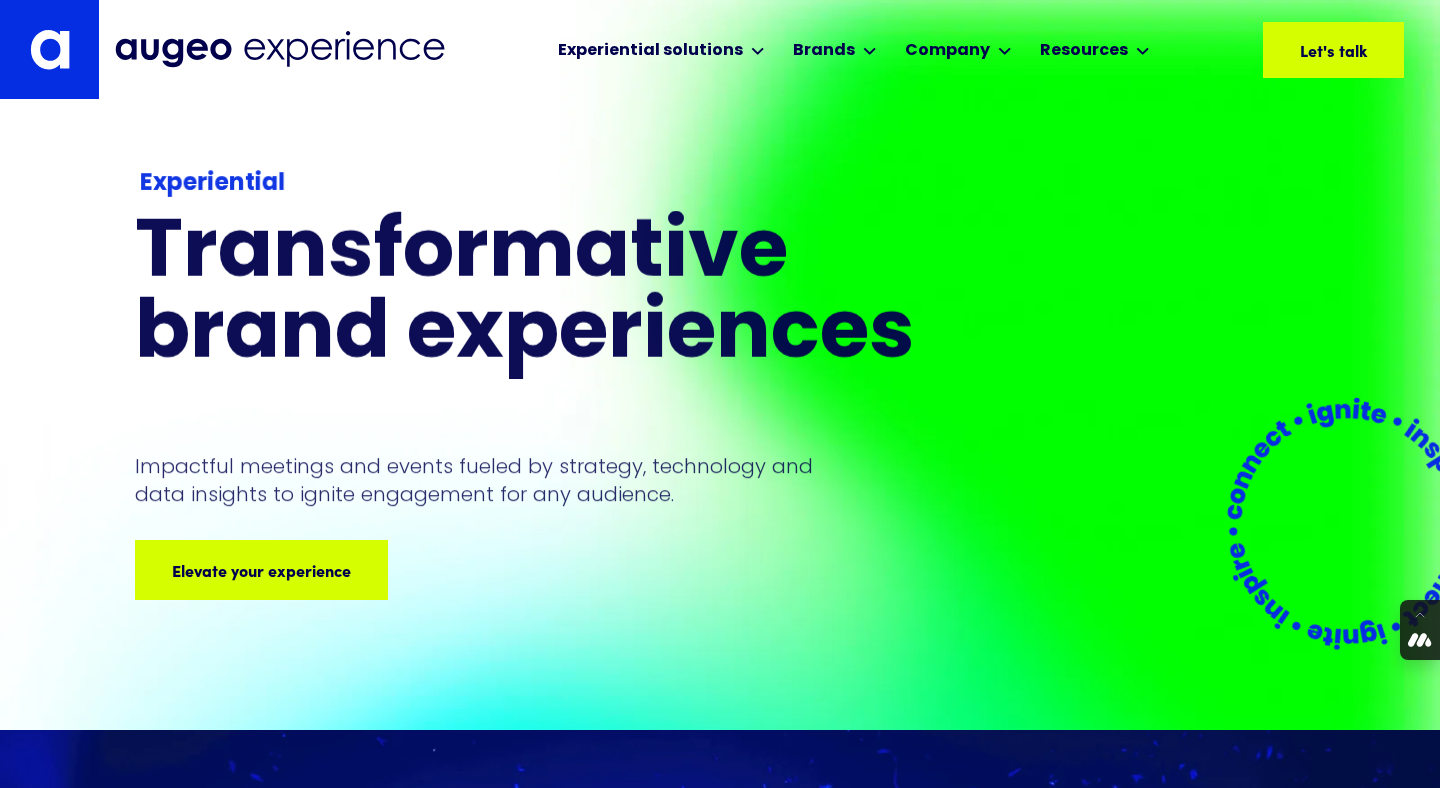 scroll, scrollTop: 0, scrollLeft: 0, axis: both 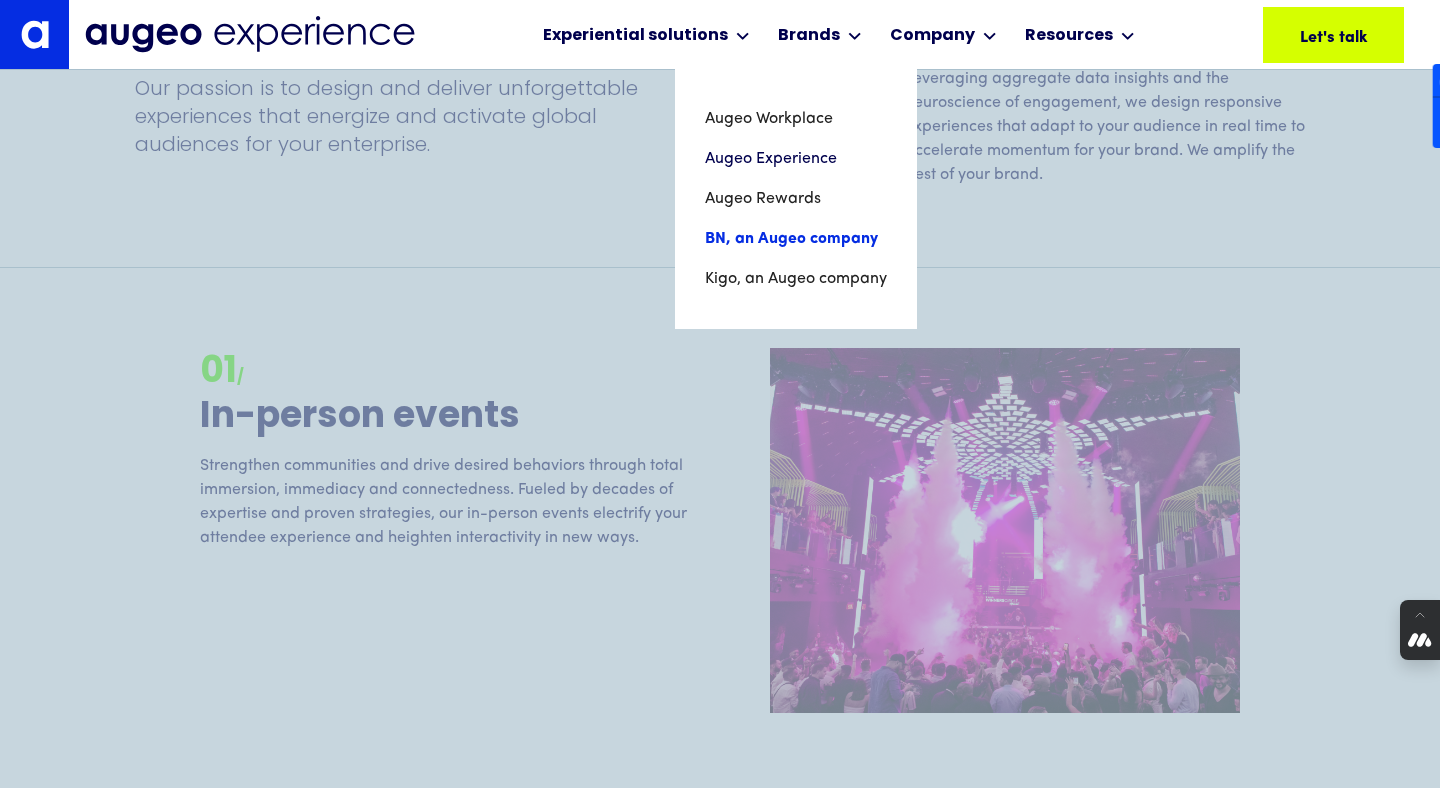 click on "BN, an Augeo company" at bounding box center (796, 239) 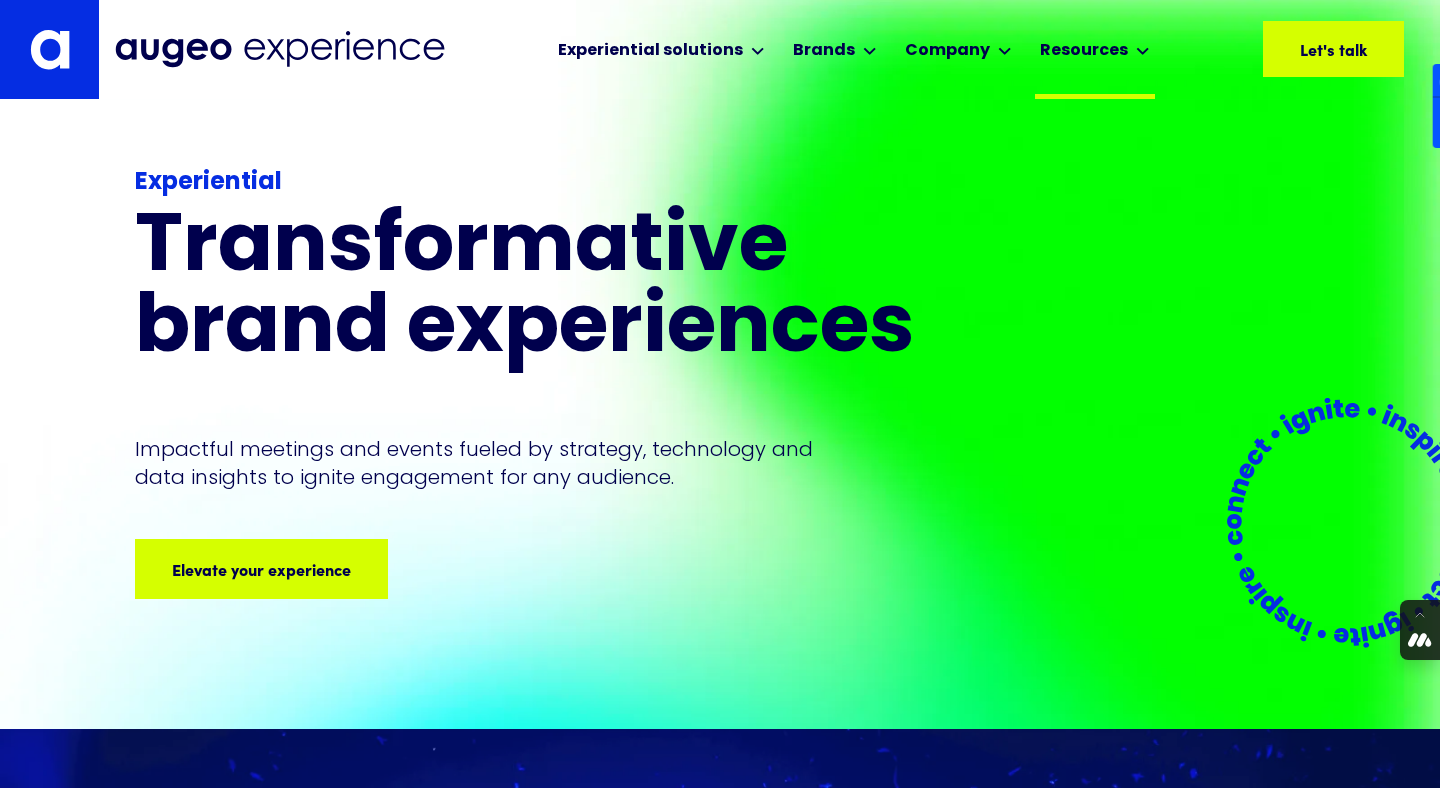 scroll, scrollTop: 0, scrollLeft: 0, axis: both 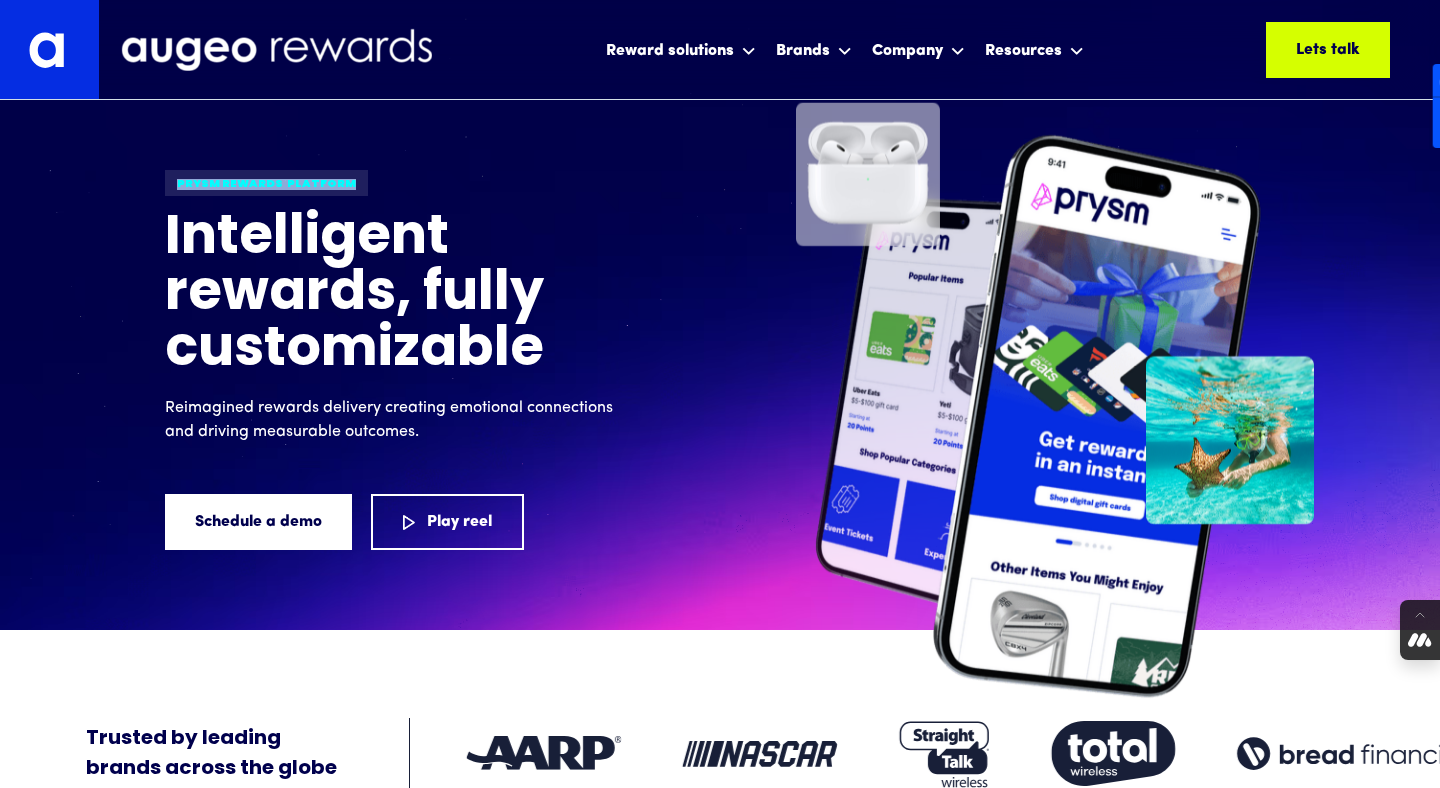 drag, startPoint x: 161, startPoint y: 178, endPoint x: 347, endPoint y: 181, distance: 186.02419 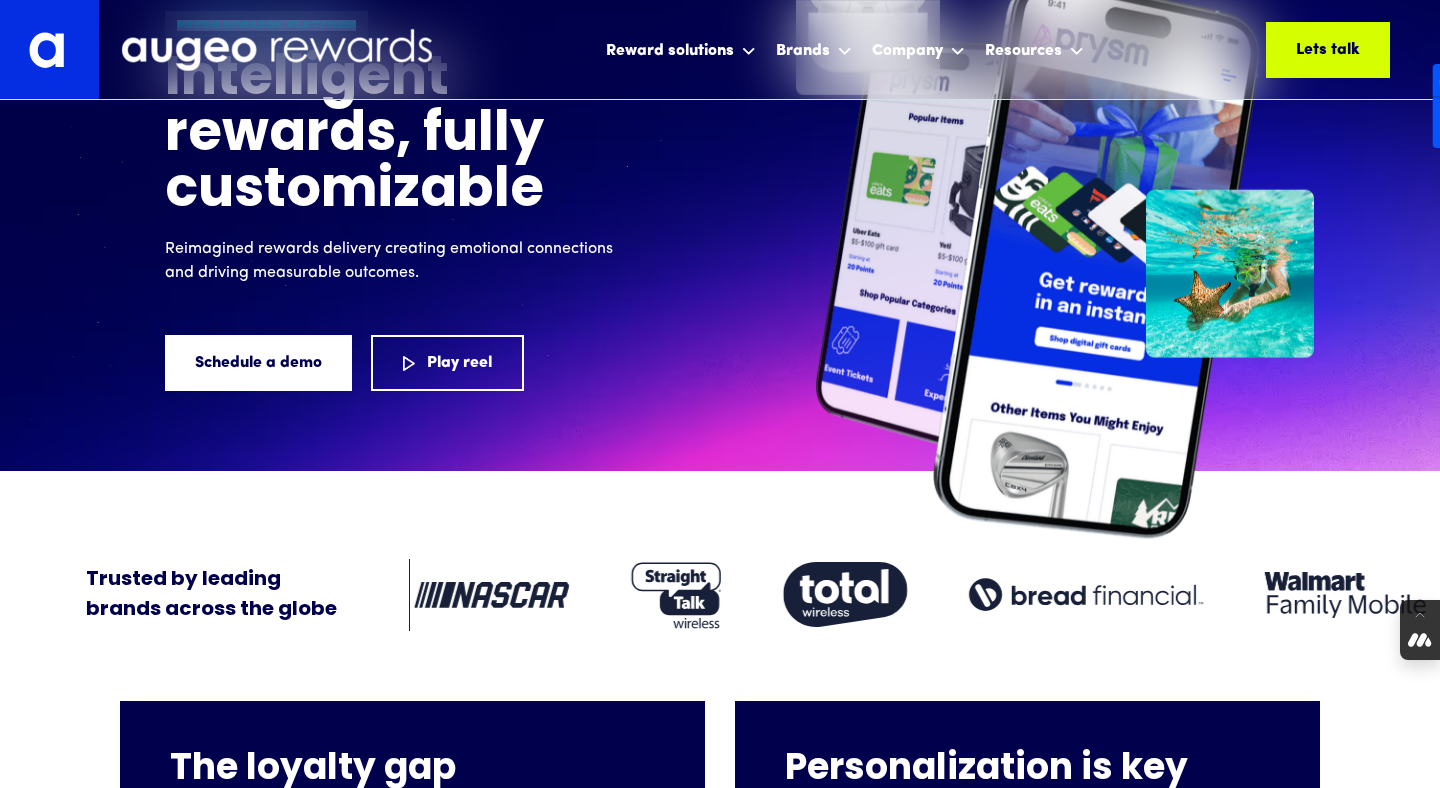 scroll, scrollTop: 159, scrollLeft: 0, axis: vertical 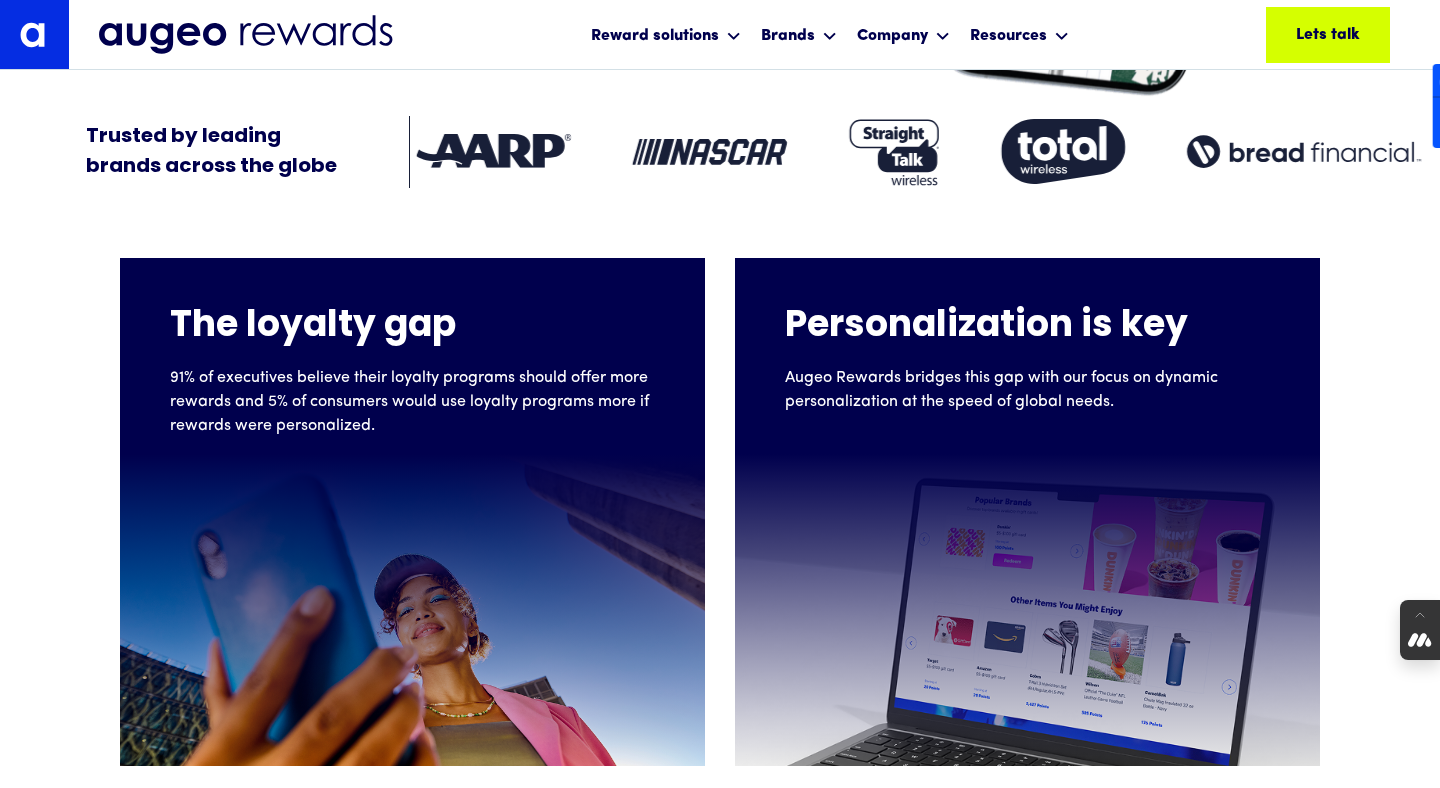 click on "The loyalty gap 91% of executives believe their loyalty programs should offer more rewards and 5% of consumers would use loyalty programs more if rewards were personalized. Personalization is key Augeo Rewards bridges this gap with our focus on dynamic personalization at the speed of global needs." at bounding box center (720, 512) 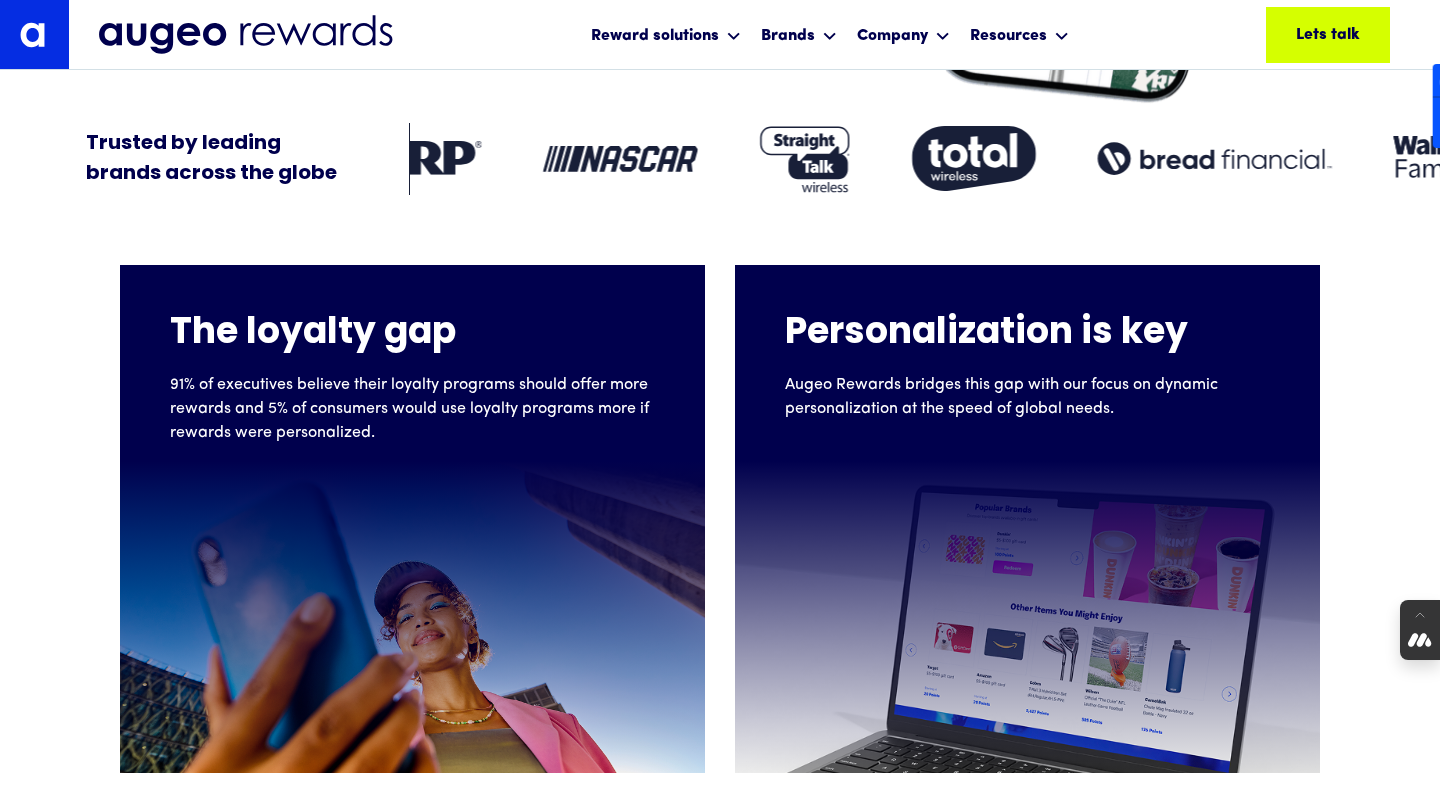 scroll, scrollTop: 594, scrollLeft: 0, axis: vertical 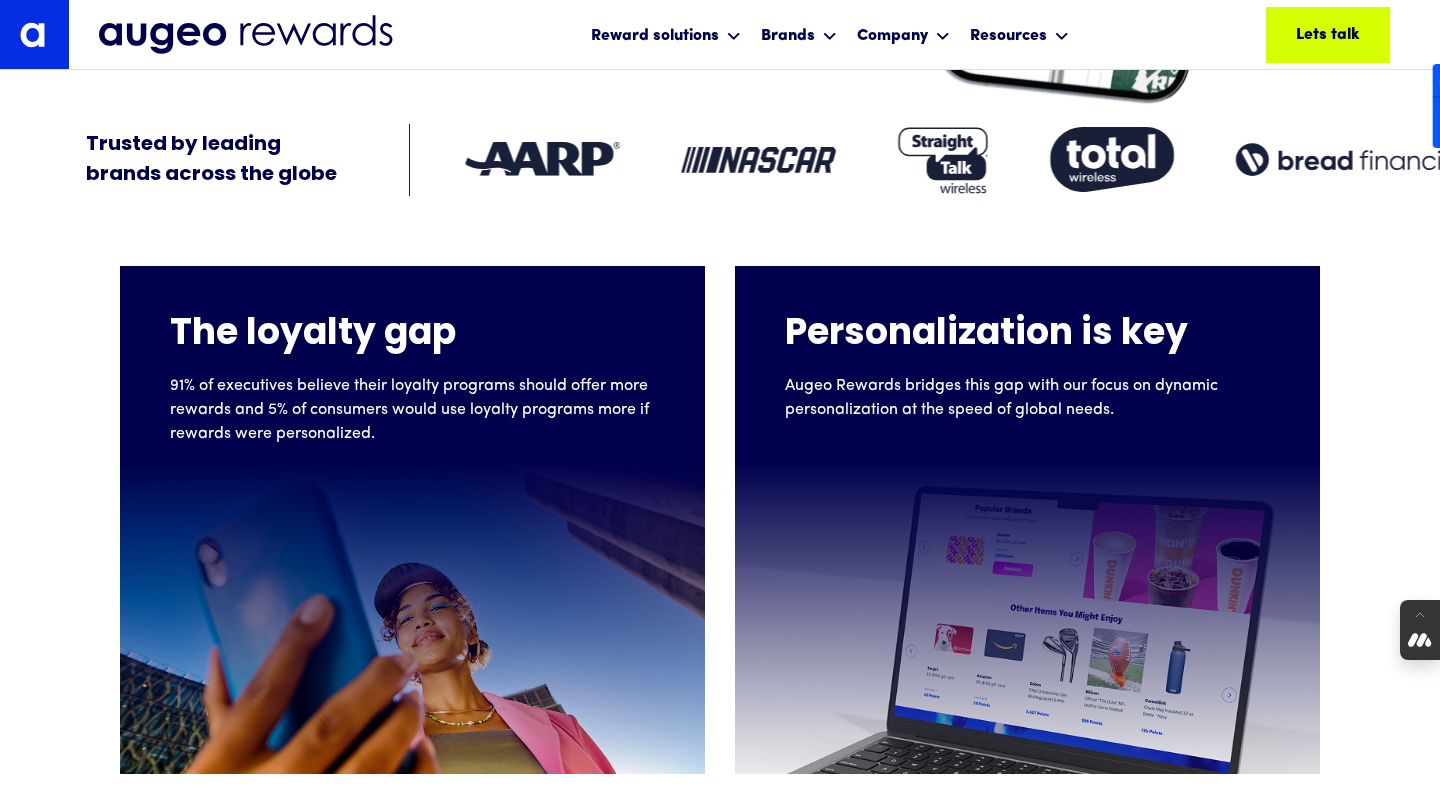 click on "The loyalty gap 91% of executives believe their loyalty programs should offer more rewards and 5% of consumers would use loyalty programs more if rewards were personalized. Personalization is key Augeo Rewards bridges this gap with our focus on dynamic personalization at the speed of global needs." at bounding box center (720, 520) 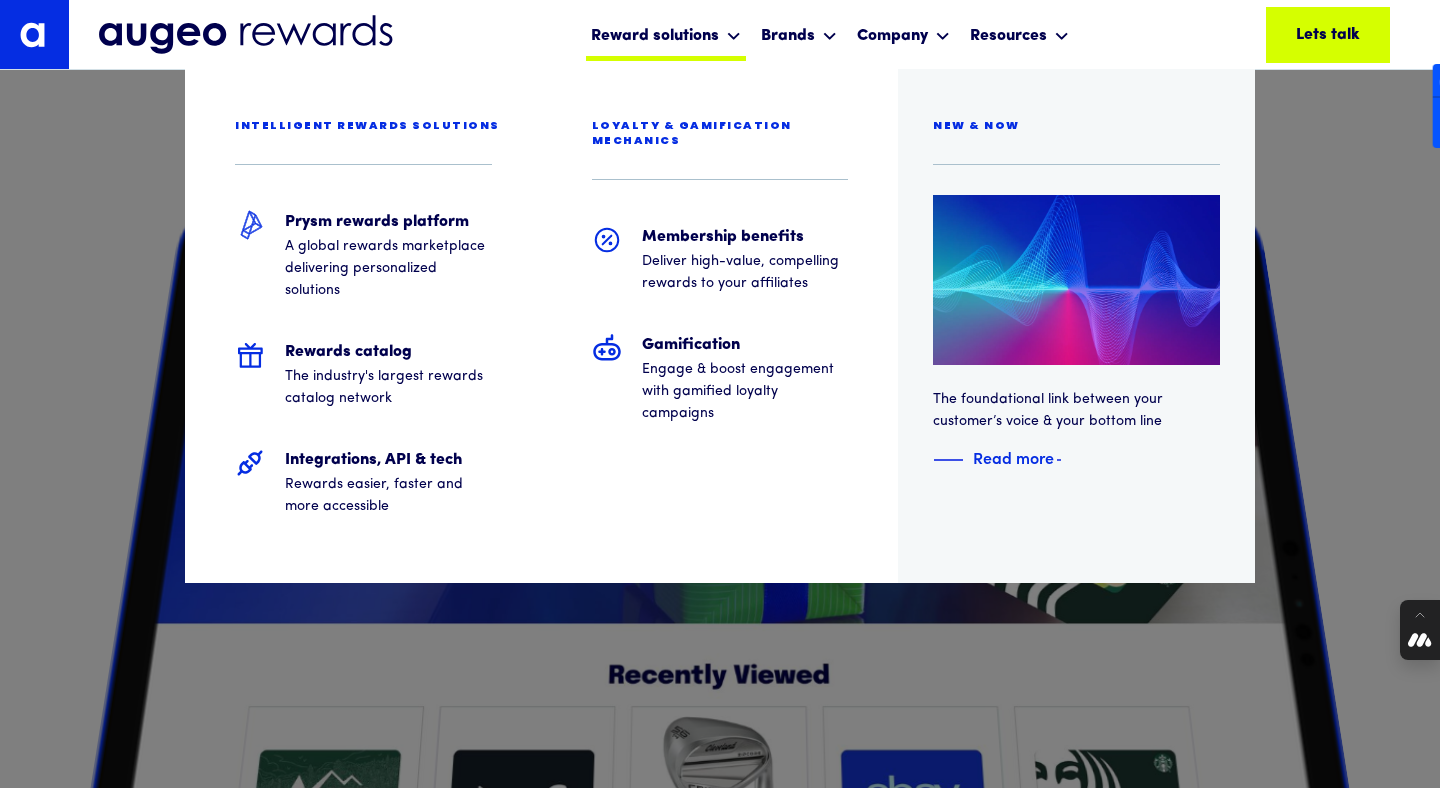 scroll, scrollTop: 1915, scrollLeft: 0, axis: vertical 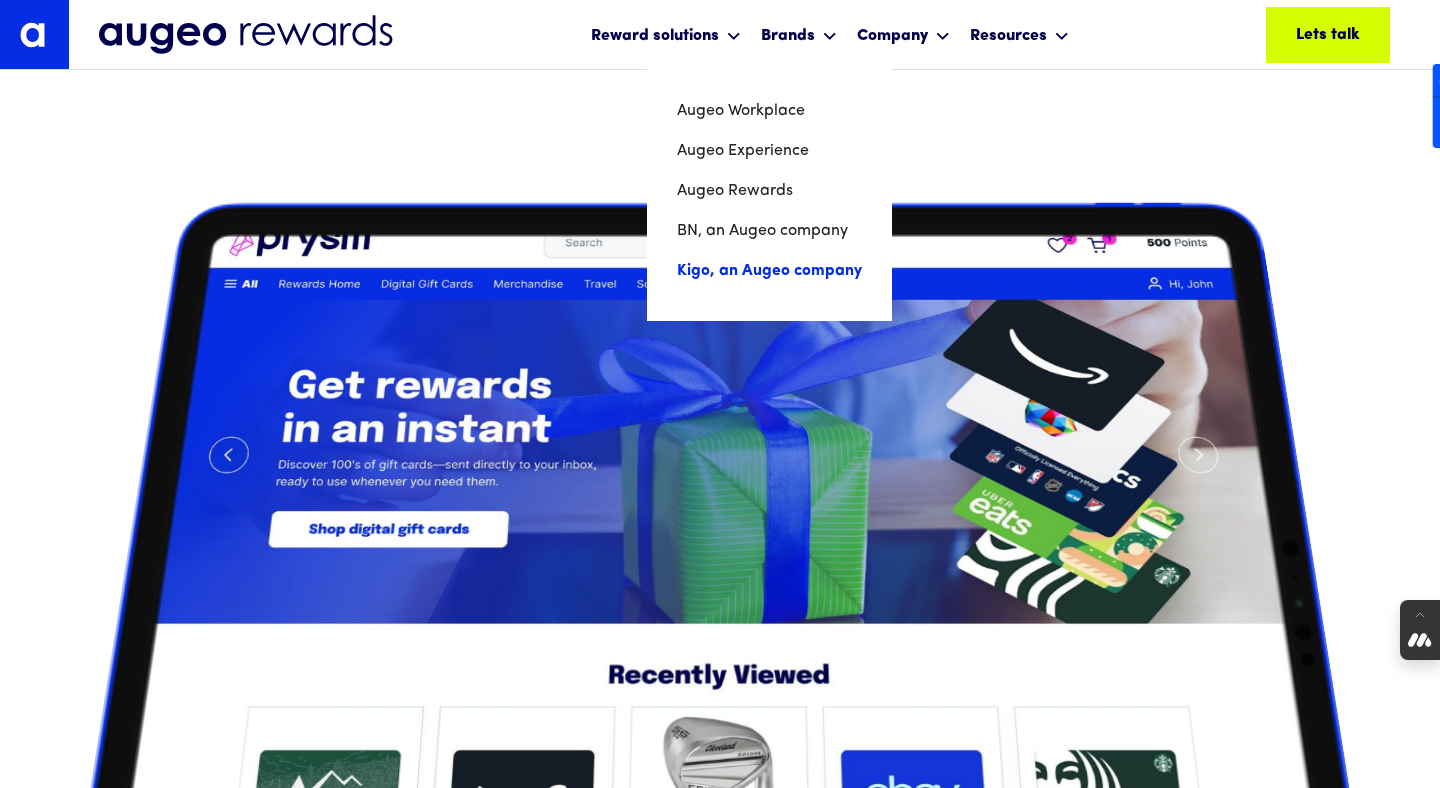 click on "Kigo, an Augeo company" at bounding box center [769, 271] 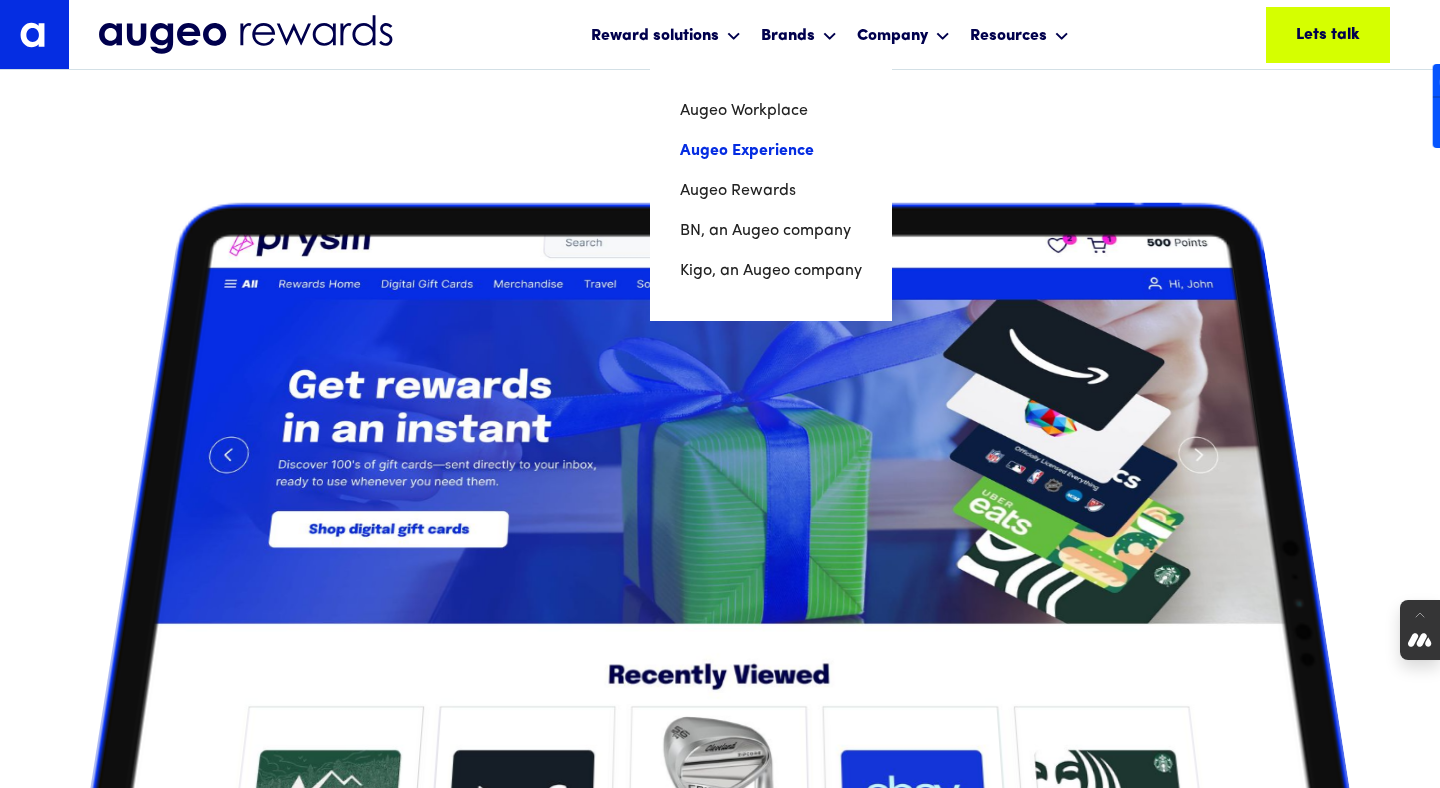 click on "Augeo Experience" at bounding box center [771, 151] 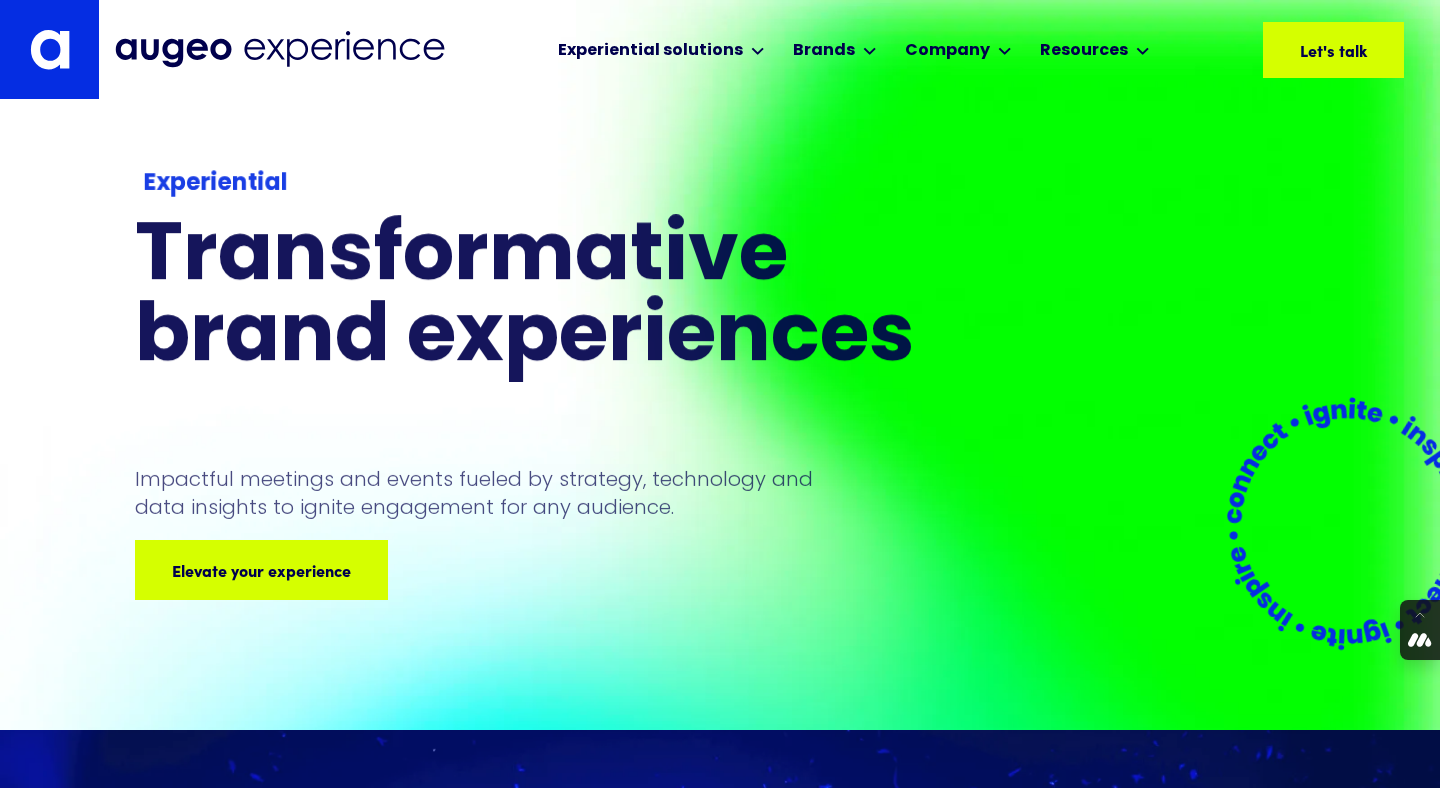 scroll, scrollTop: 0, scrollLeft: 0, axis: both 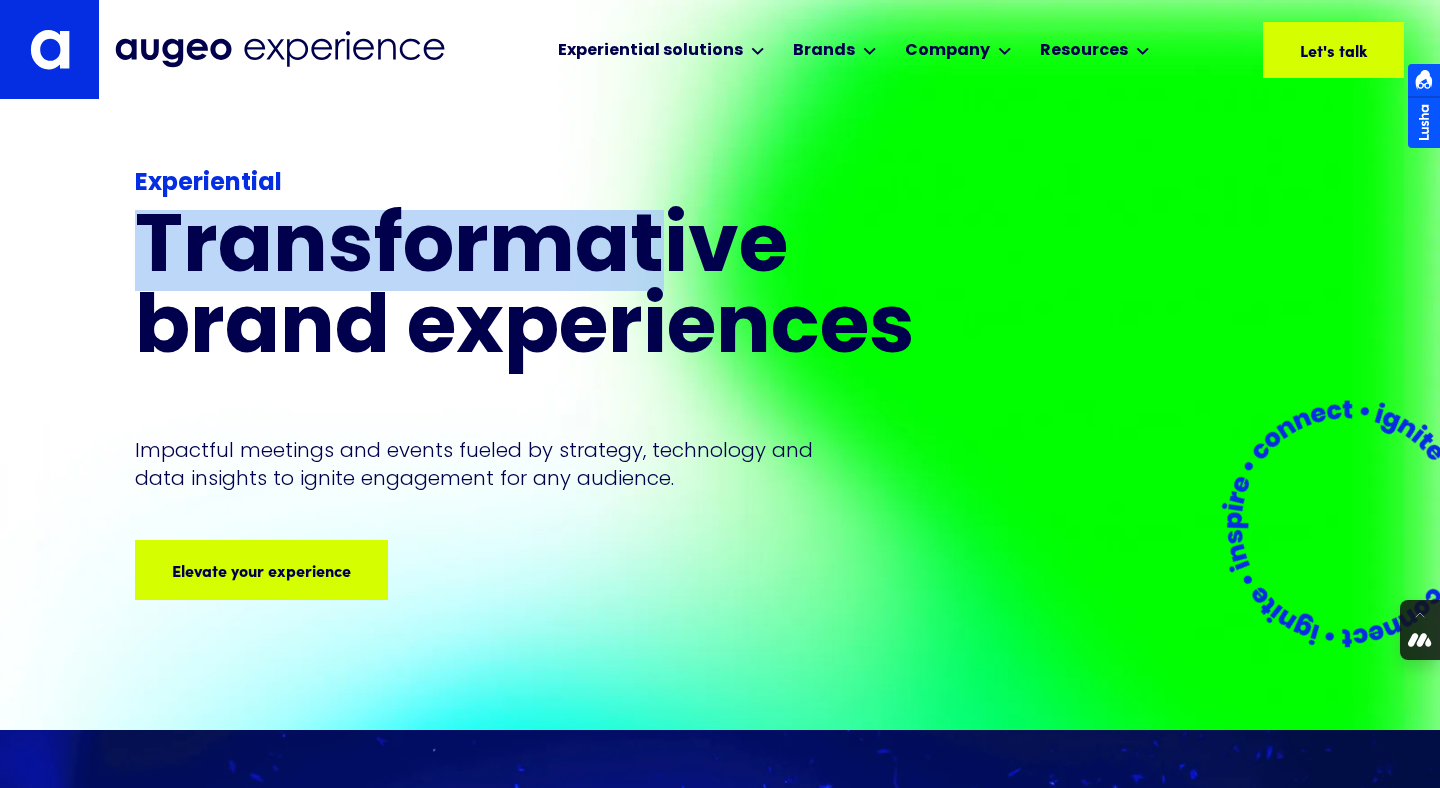 drag, startPoint x: 88, startPoint y: 228, endPoint x: 667, endPoint y: 324, distance: 586.9046 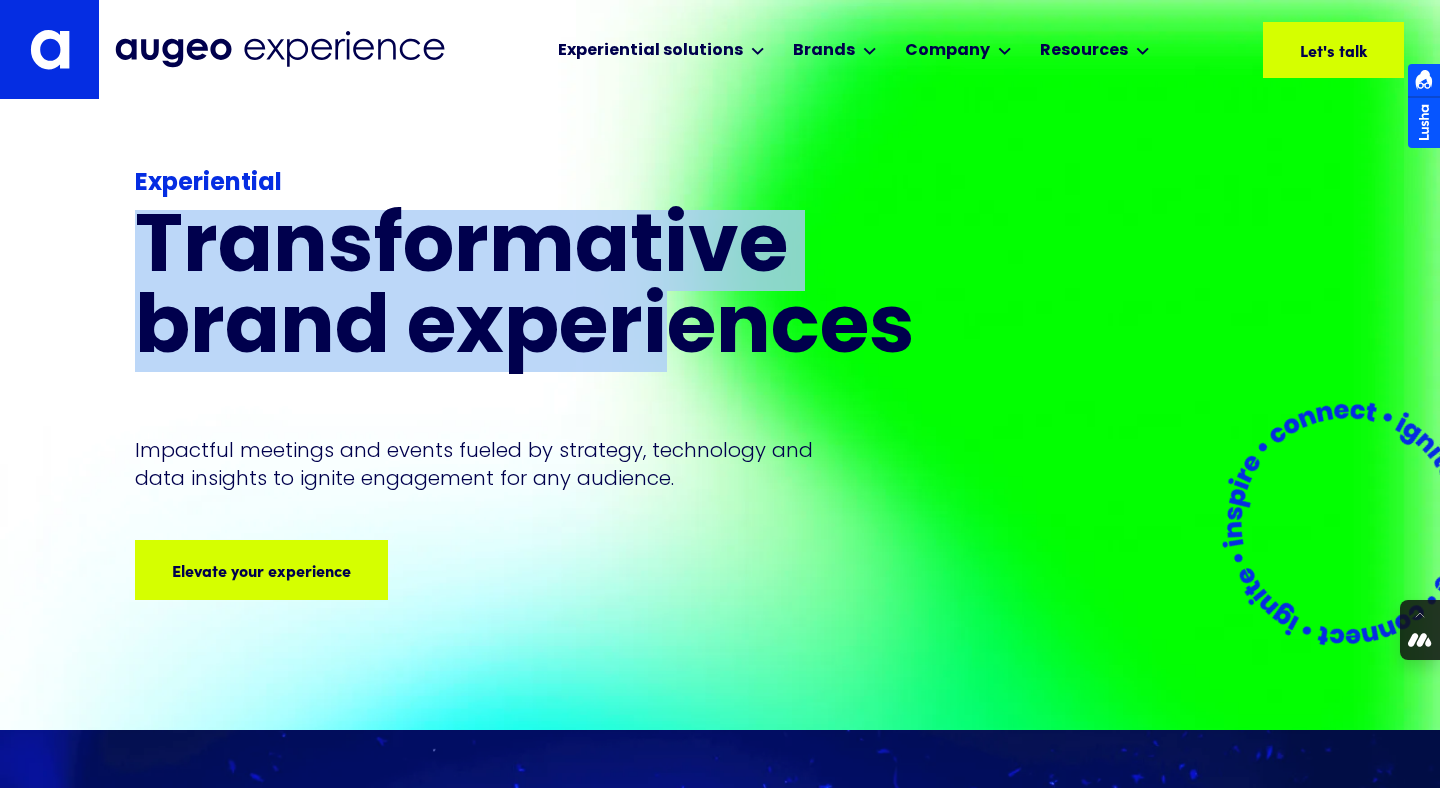 click on "Transformative brand experiences" at bounding box center (567, 291) 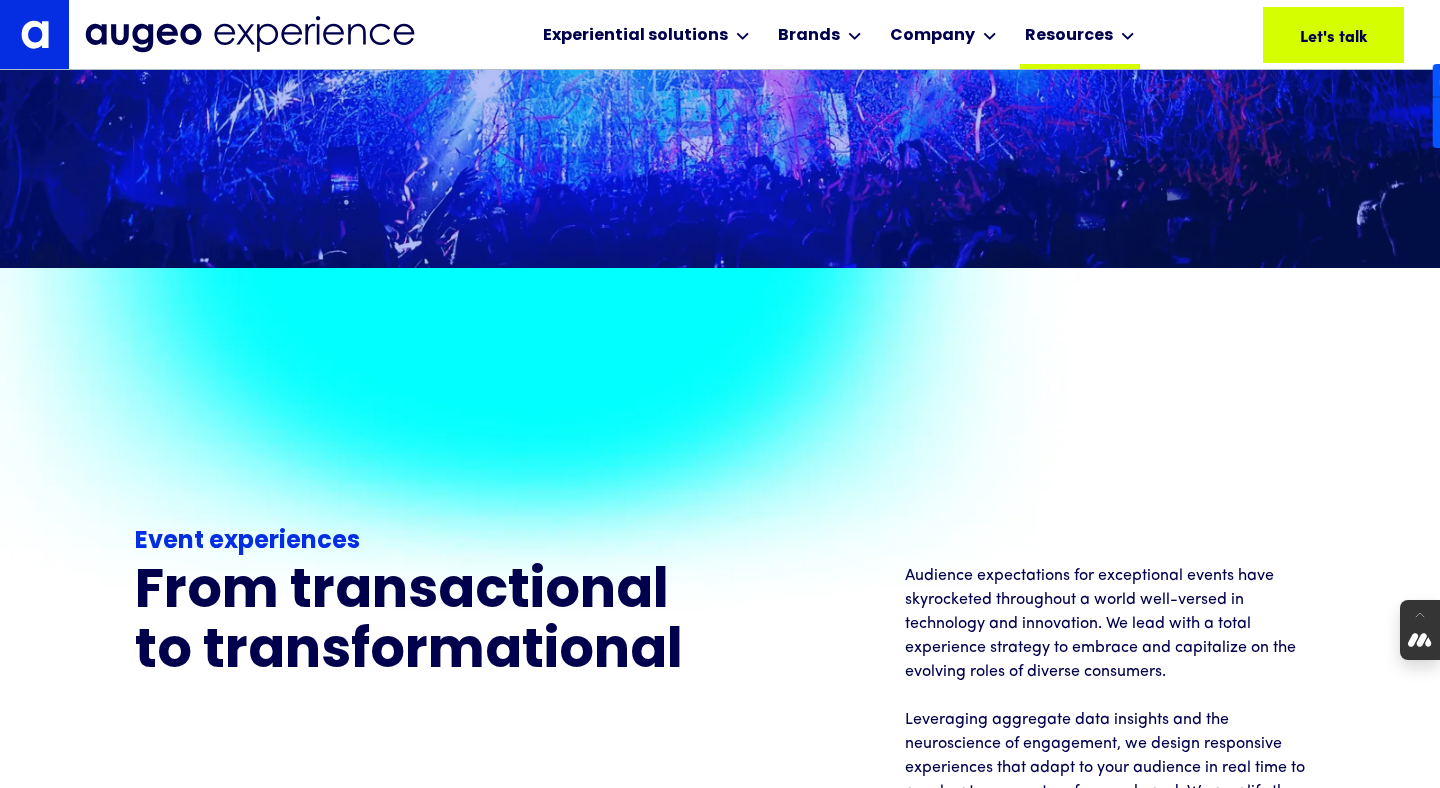 scroll, scrollTop: 1221, scrollLeft: 0, axis: vertical 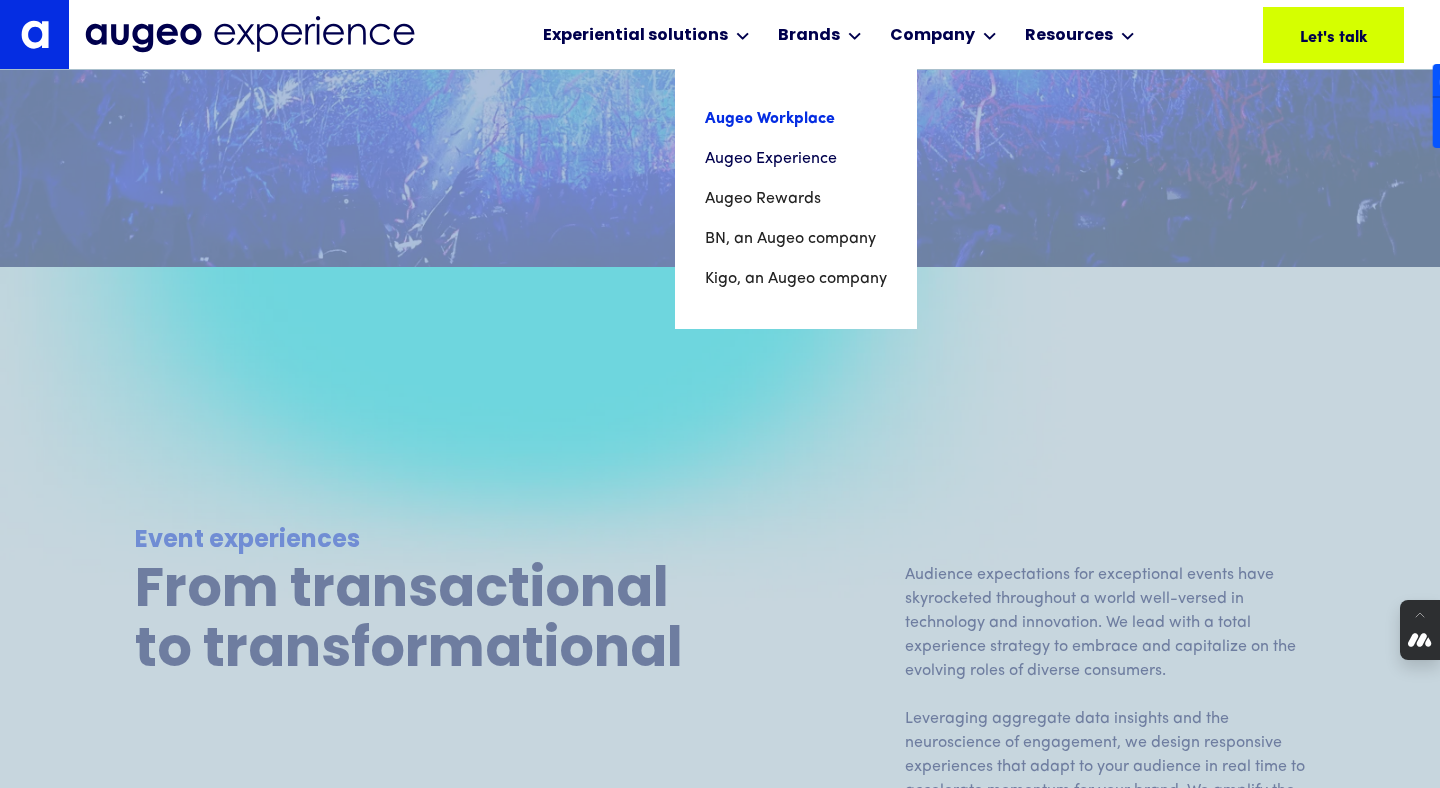 click on "Augeo Workplace" at bounding box center [796, 119] 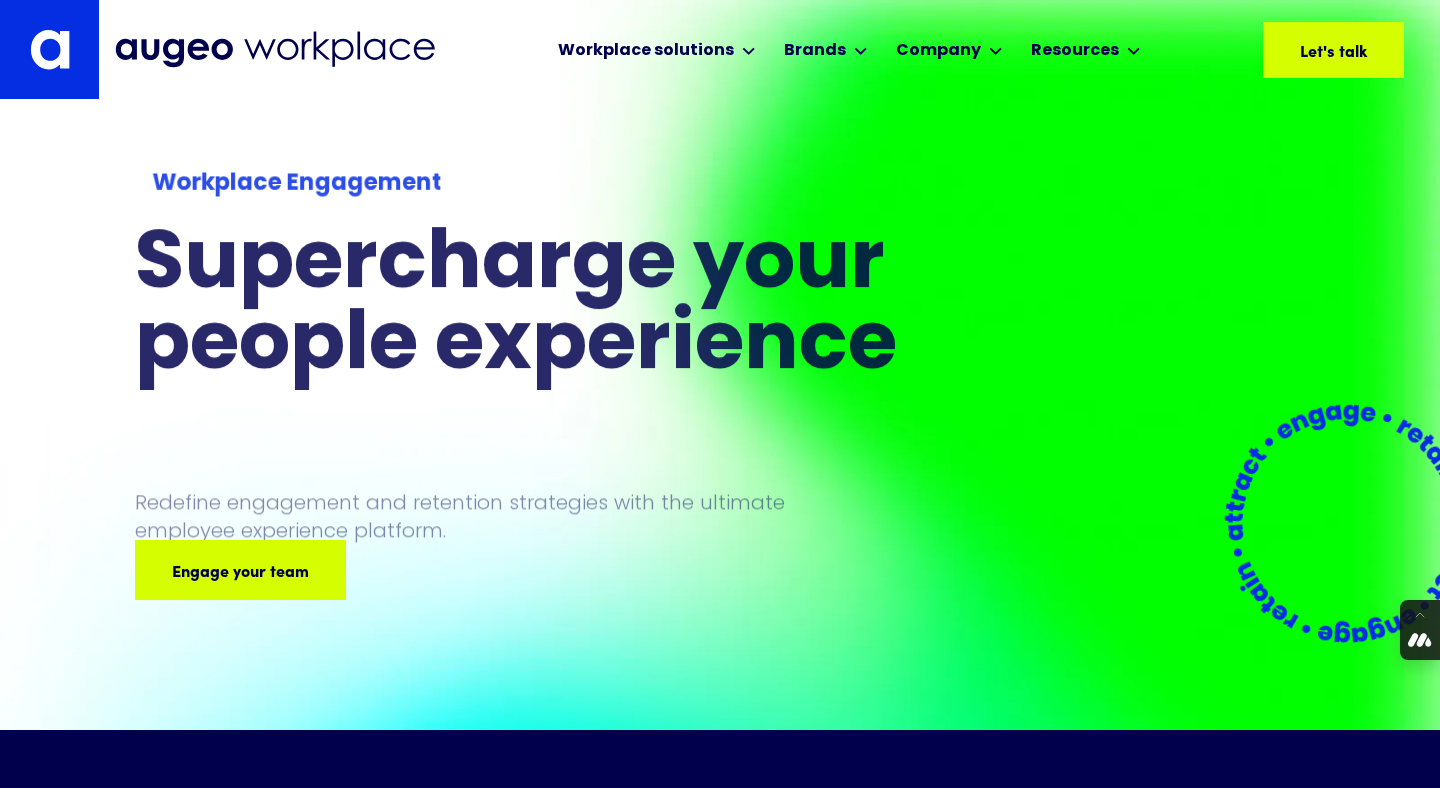 scroll, scrollTop: 0, scrollLeft: 0, axis: both 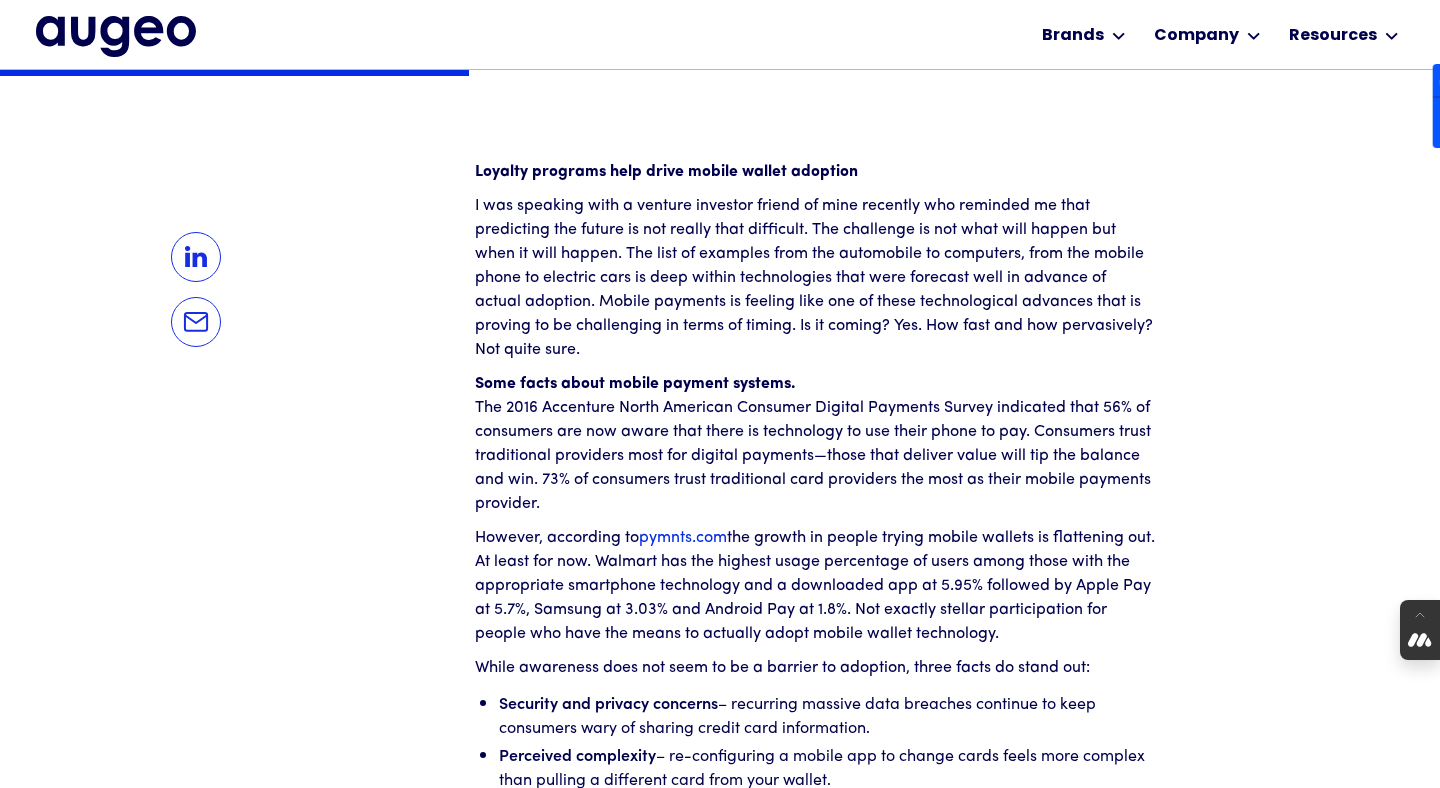 click at bounding box center [305, 289] 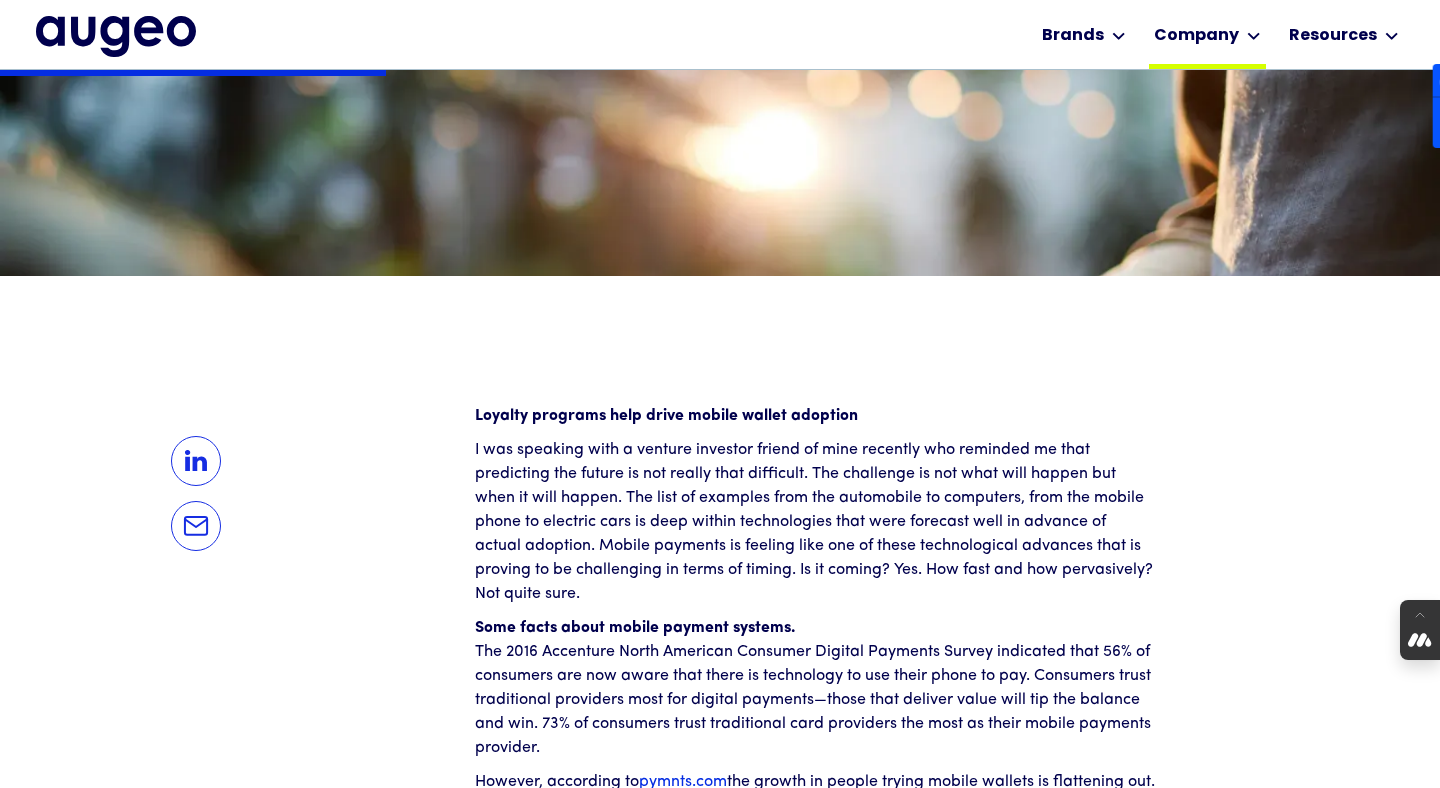 scroll, scrollTop: 1155, scrollLeft: 0, axis: vertical 